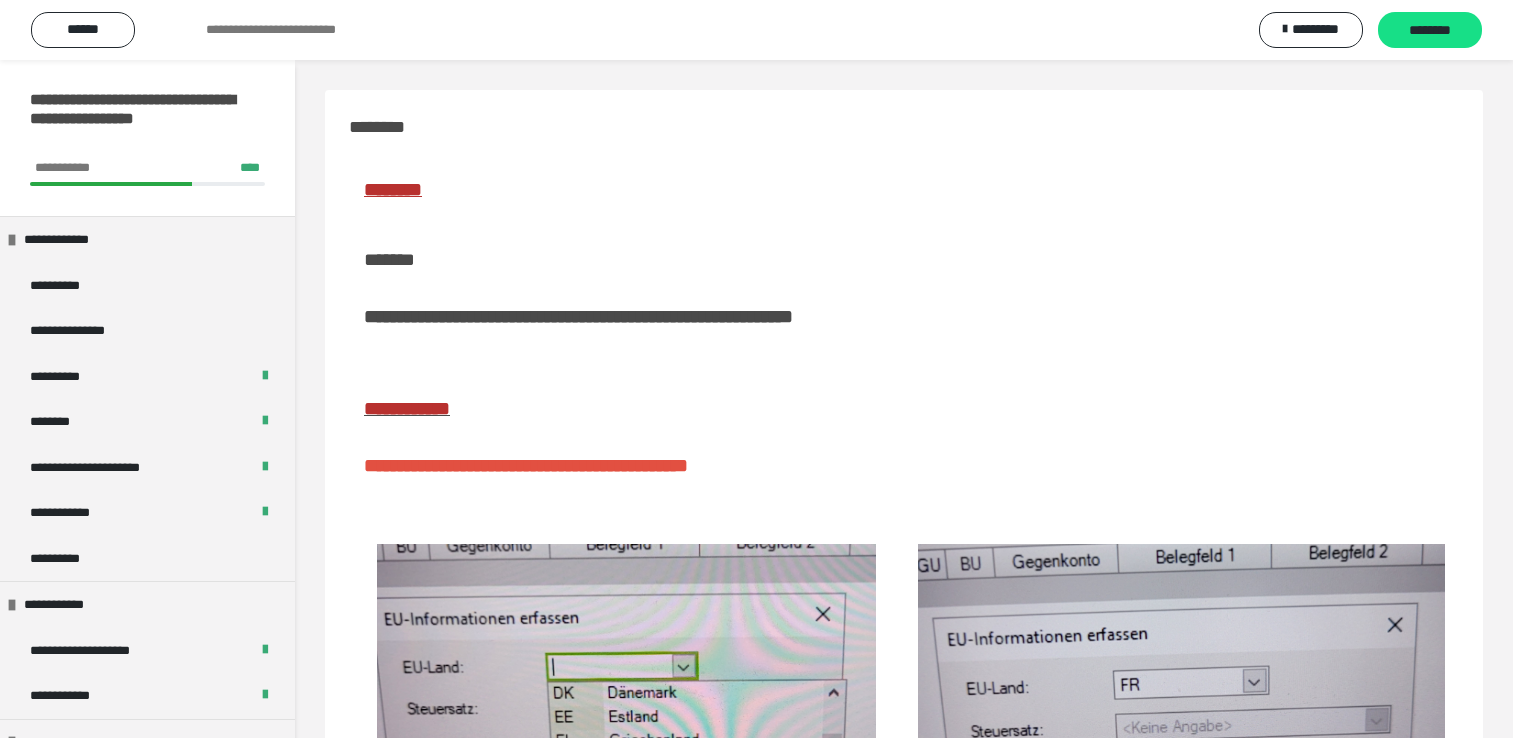 scroll, scrollTop: 300, scrollLeft: 0, axis: vertical 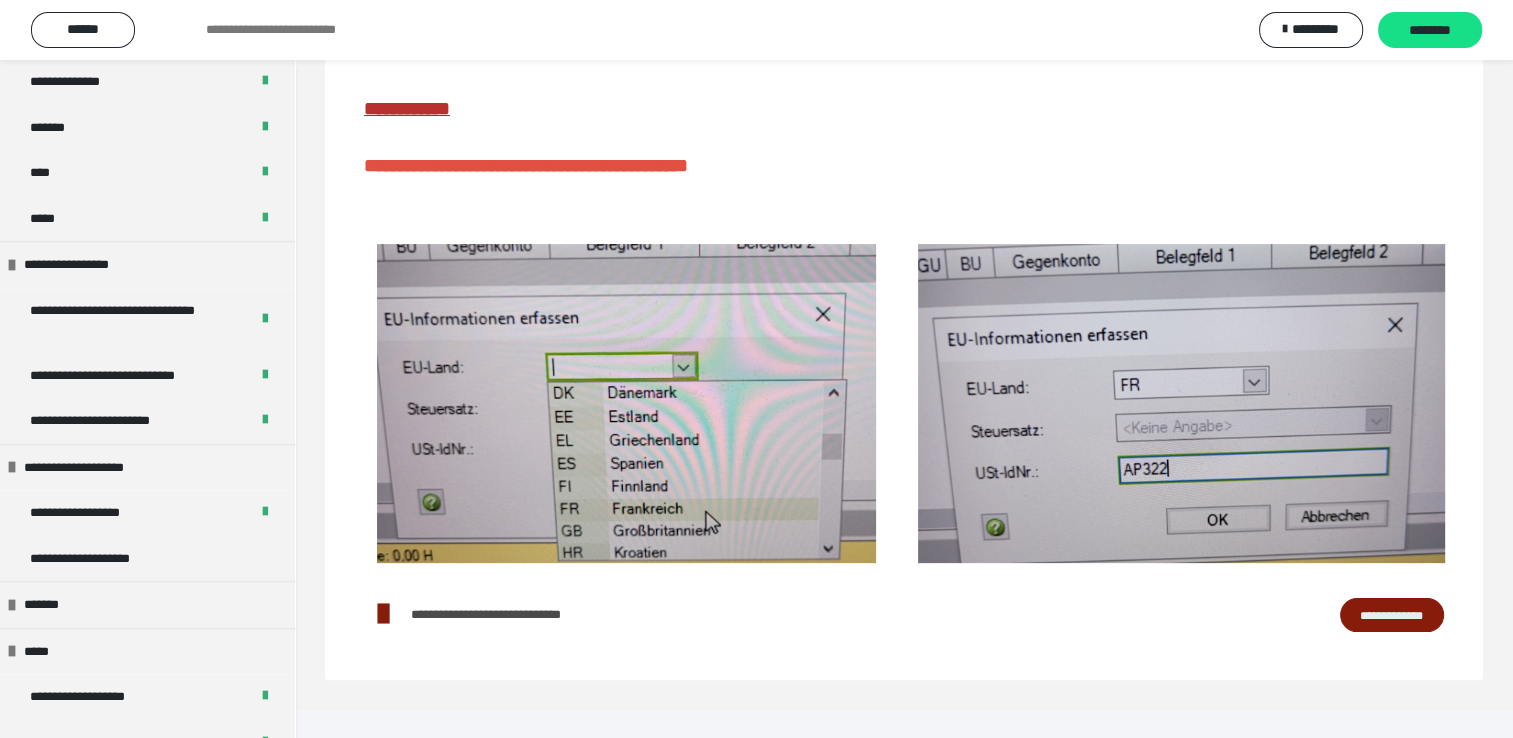 click on "**********" at bounding box center [1392, 615] 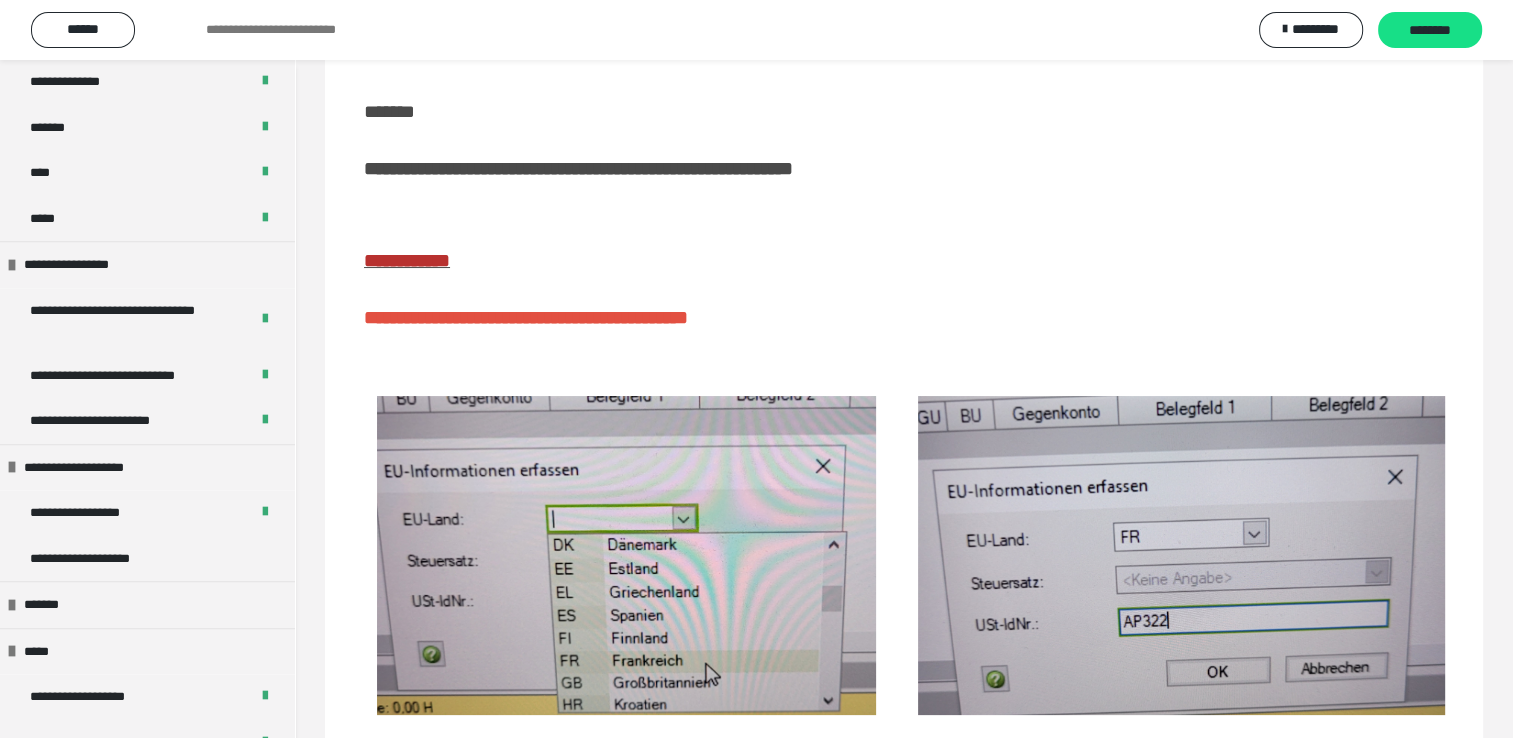 scroll, scrollTop: 300, scrollLeft: 0, axis: vertical 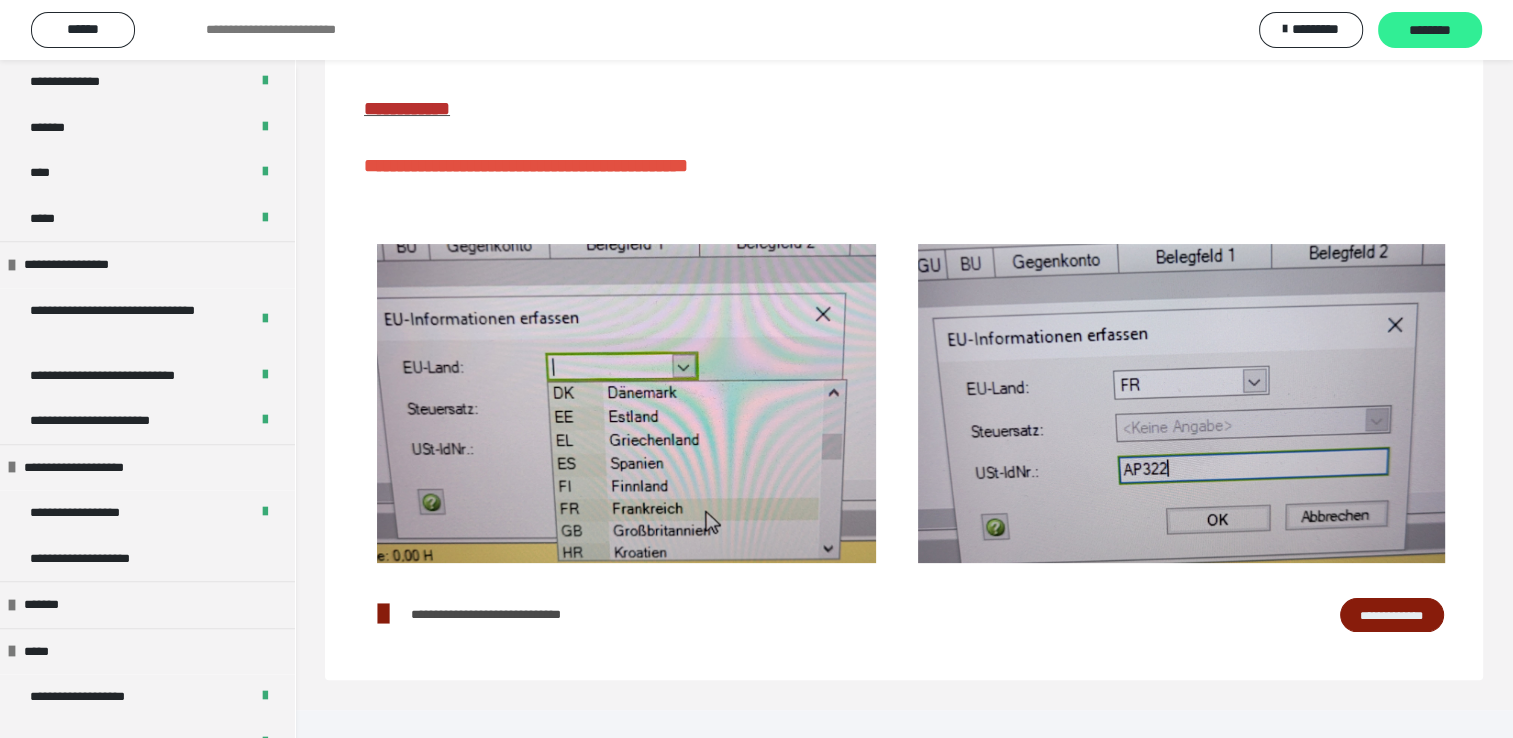 click on "********" at bounding box center (1430, 30) 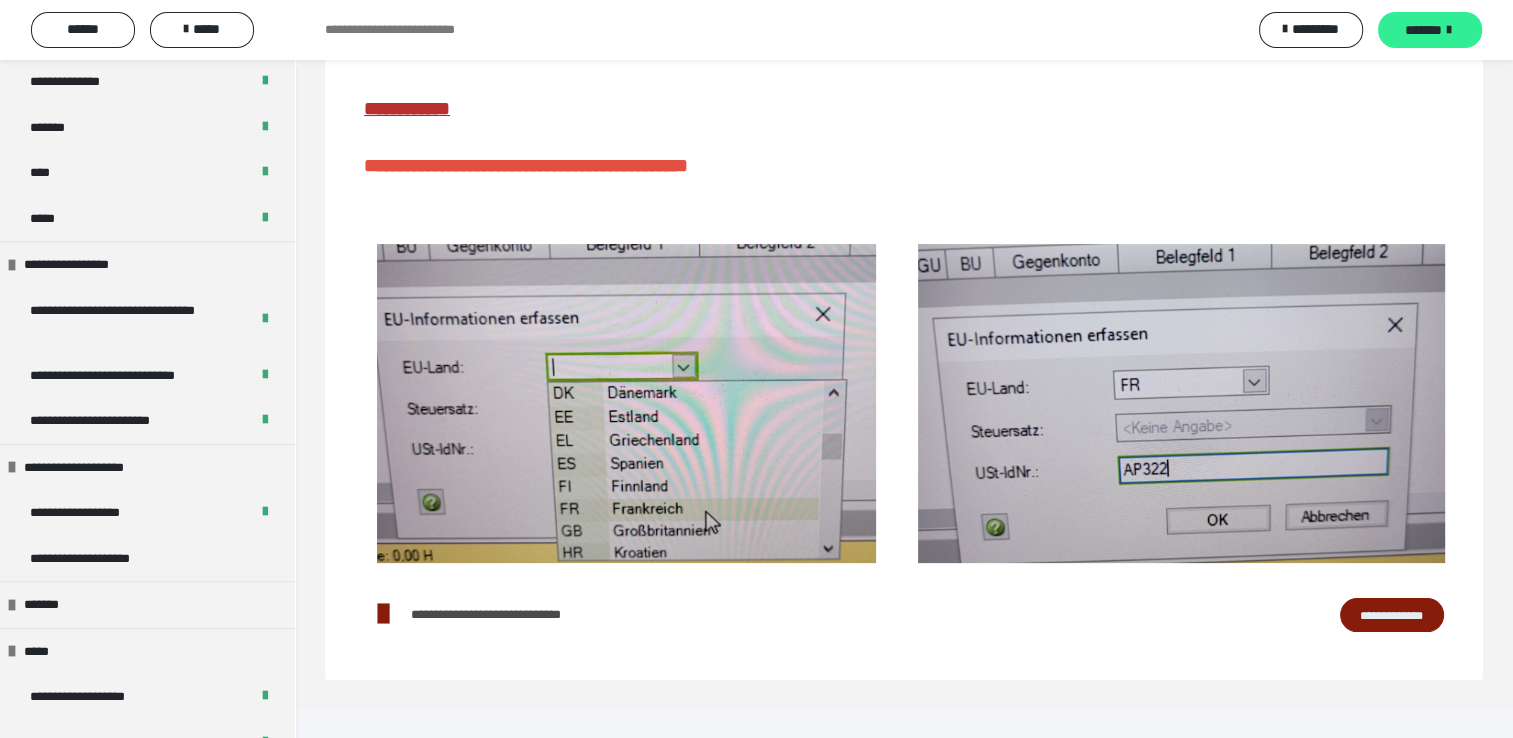 click on "*******" at bounding box center [1423, 30] 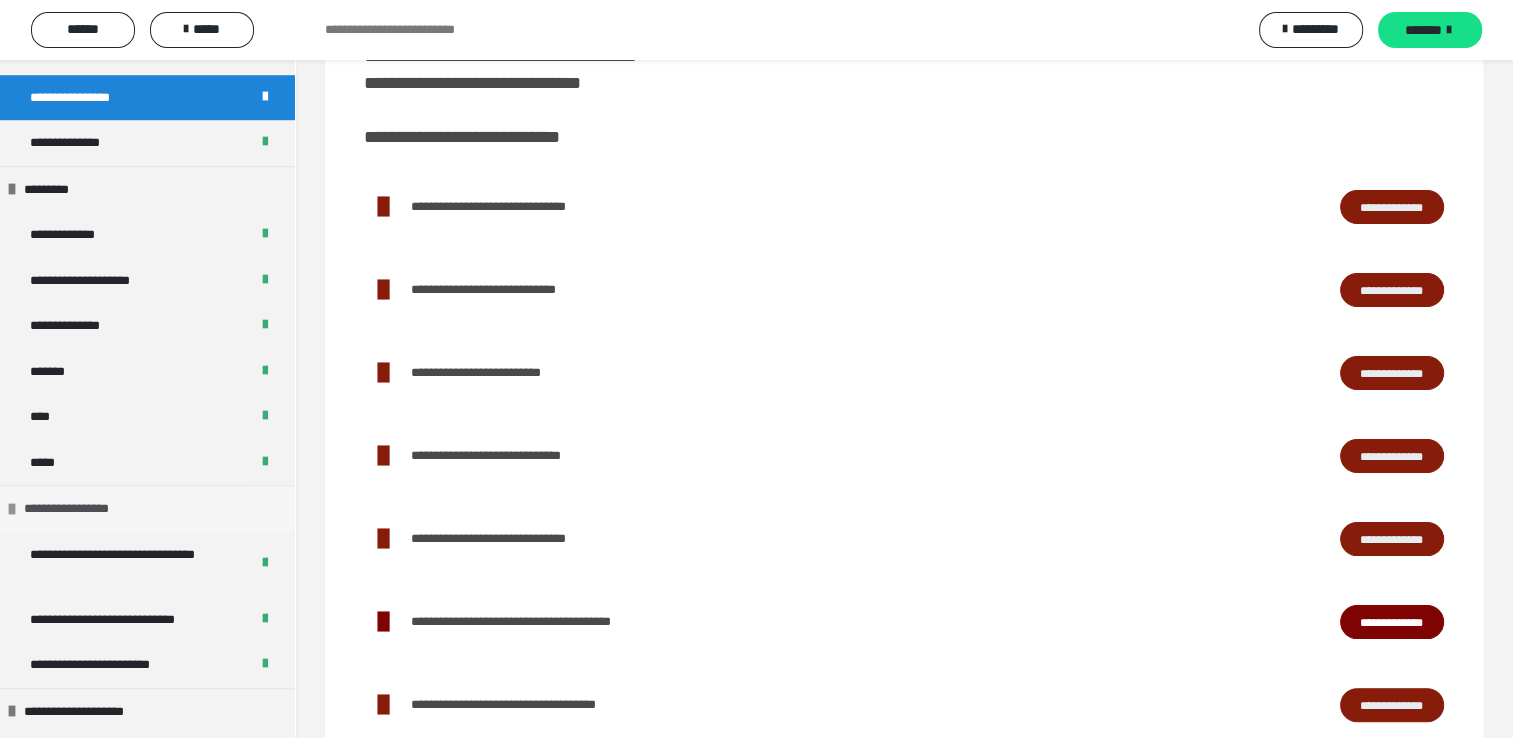 scroll, scrollTop: 1300, scrollLeft: 0, axis: vertical 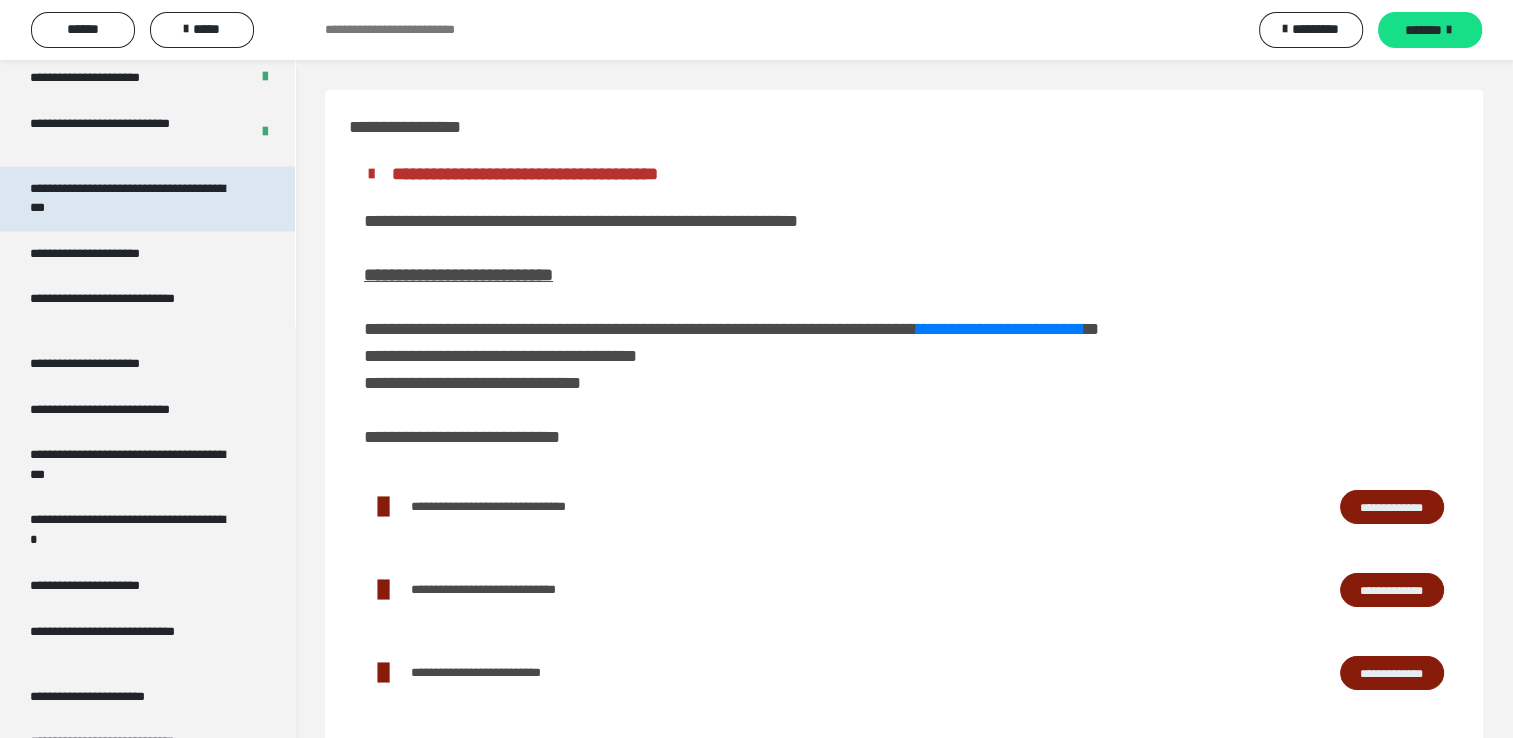 click on "**********" at bounding box center (132, 198) 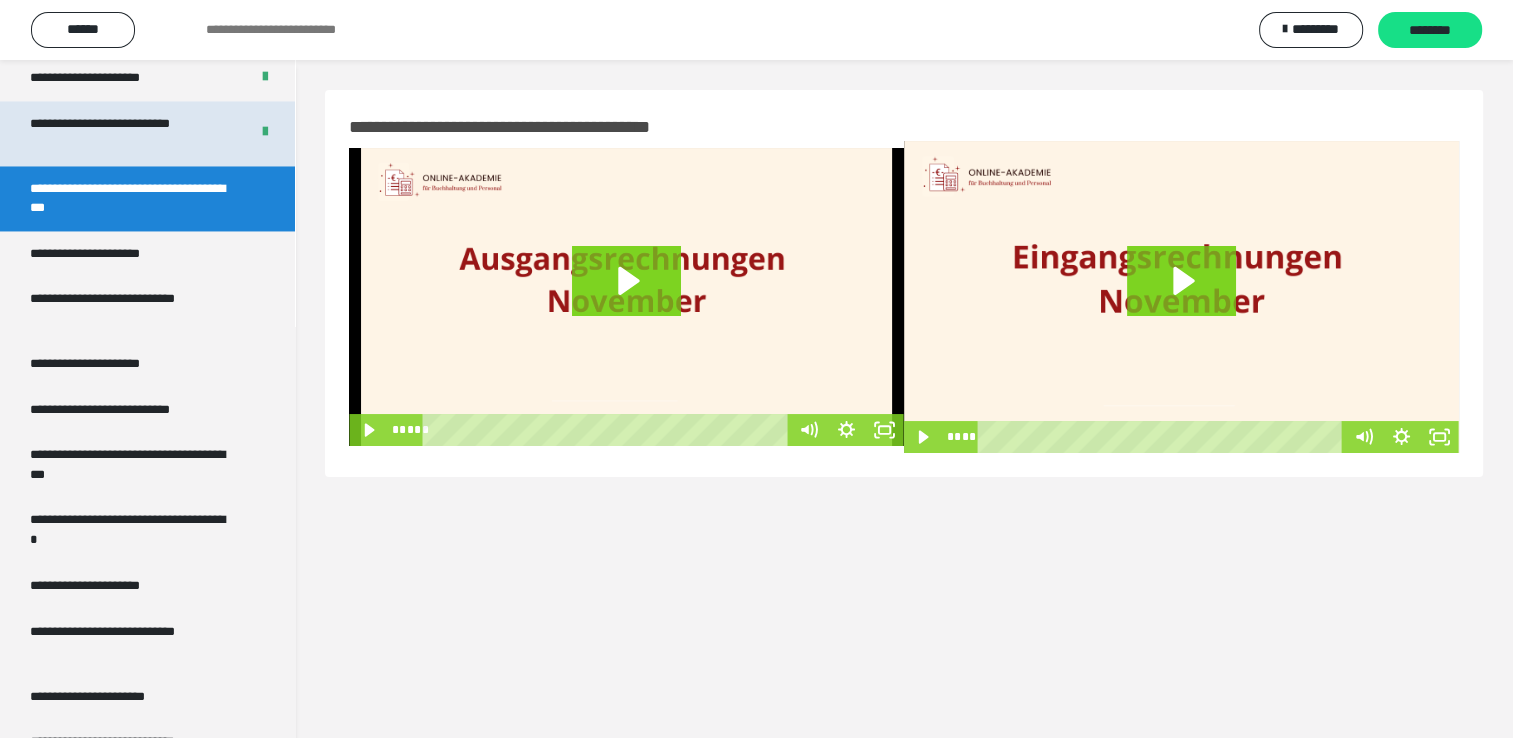 click on "**********" at bounding box center (124, 133) 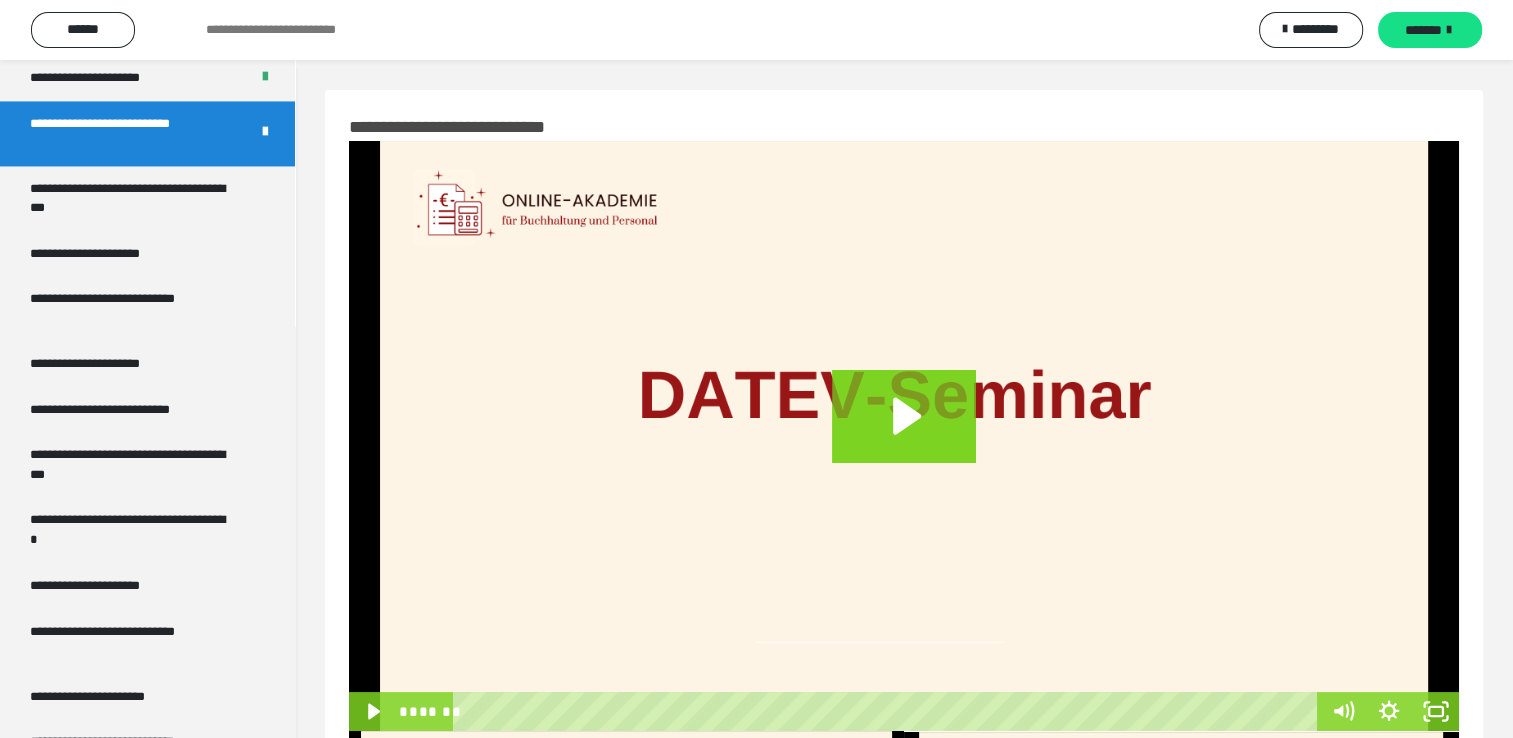 scroll, scrollTop: 3790, scrollLeft: 0, axis: vertical 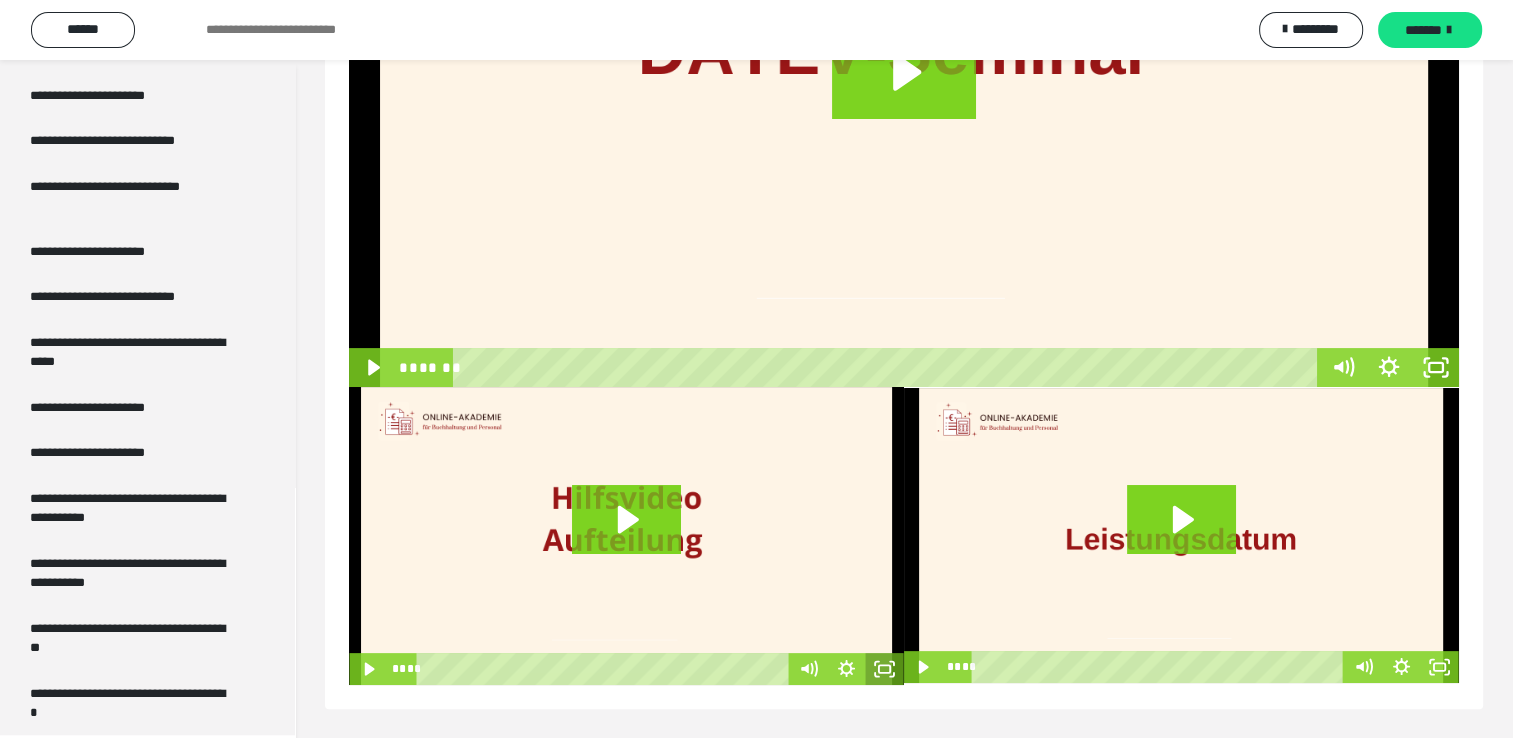 click 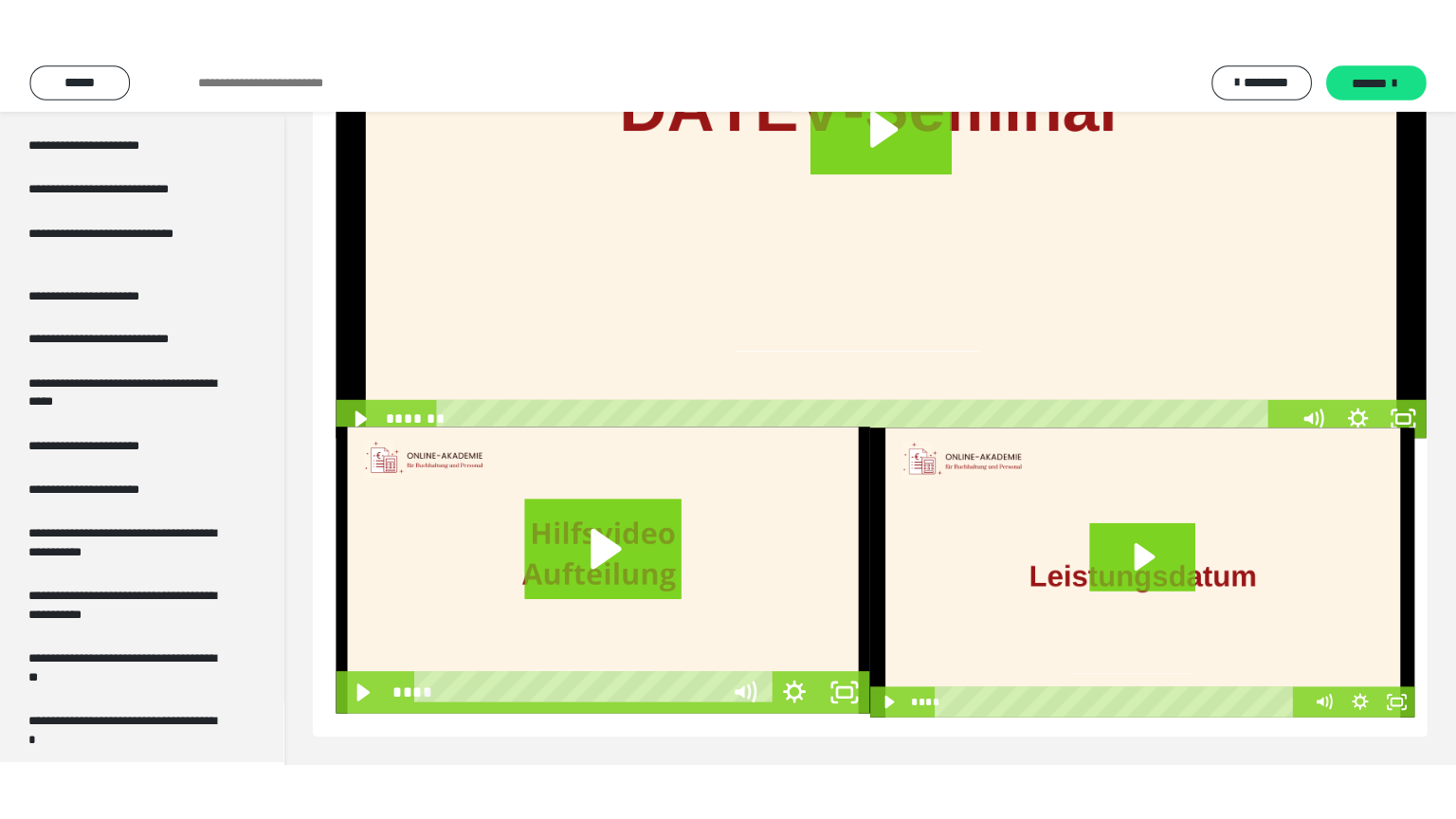 scroll, scrollTop: 225, scrollLeft: 0, axis: vertical 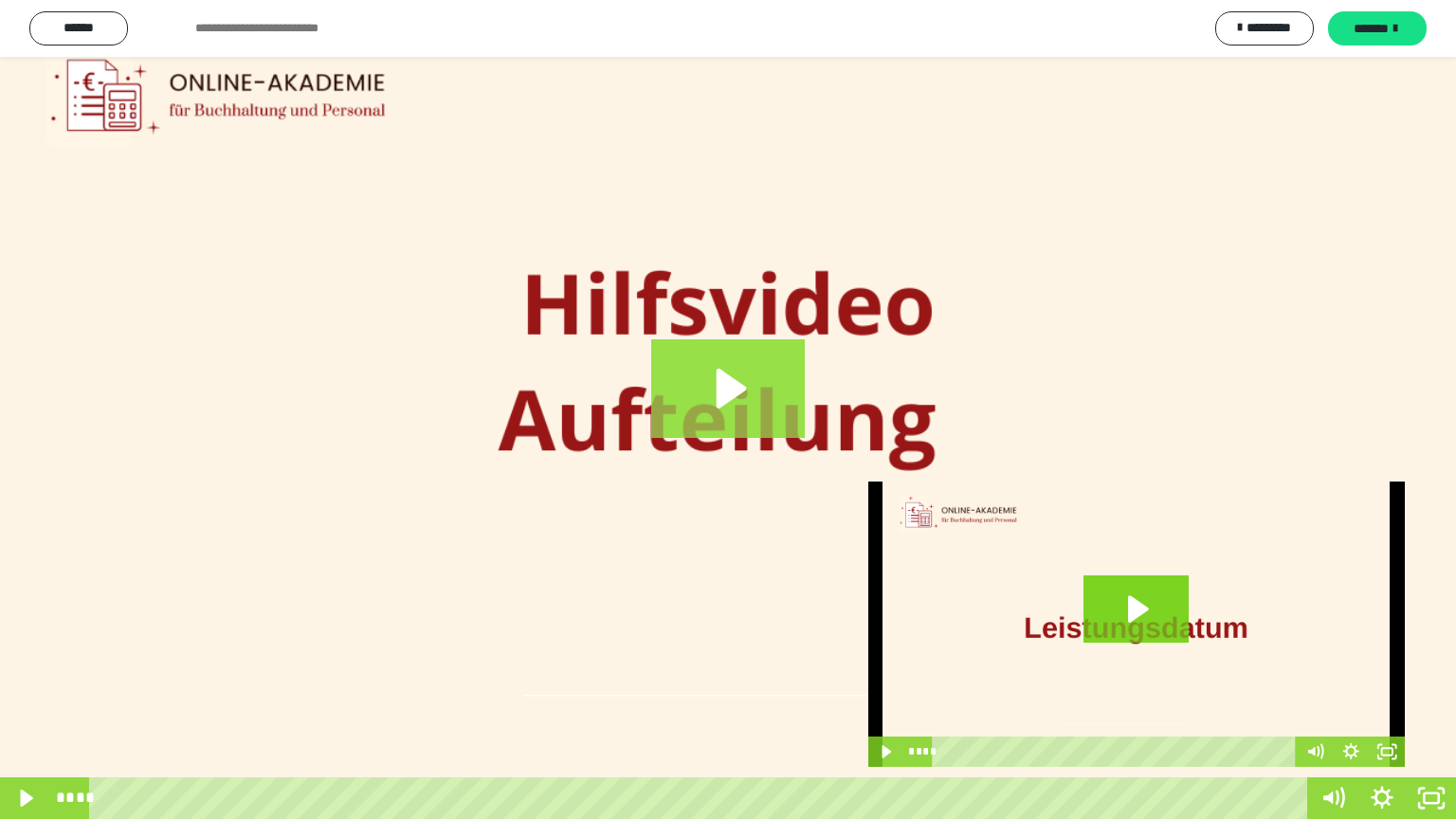 click 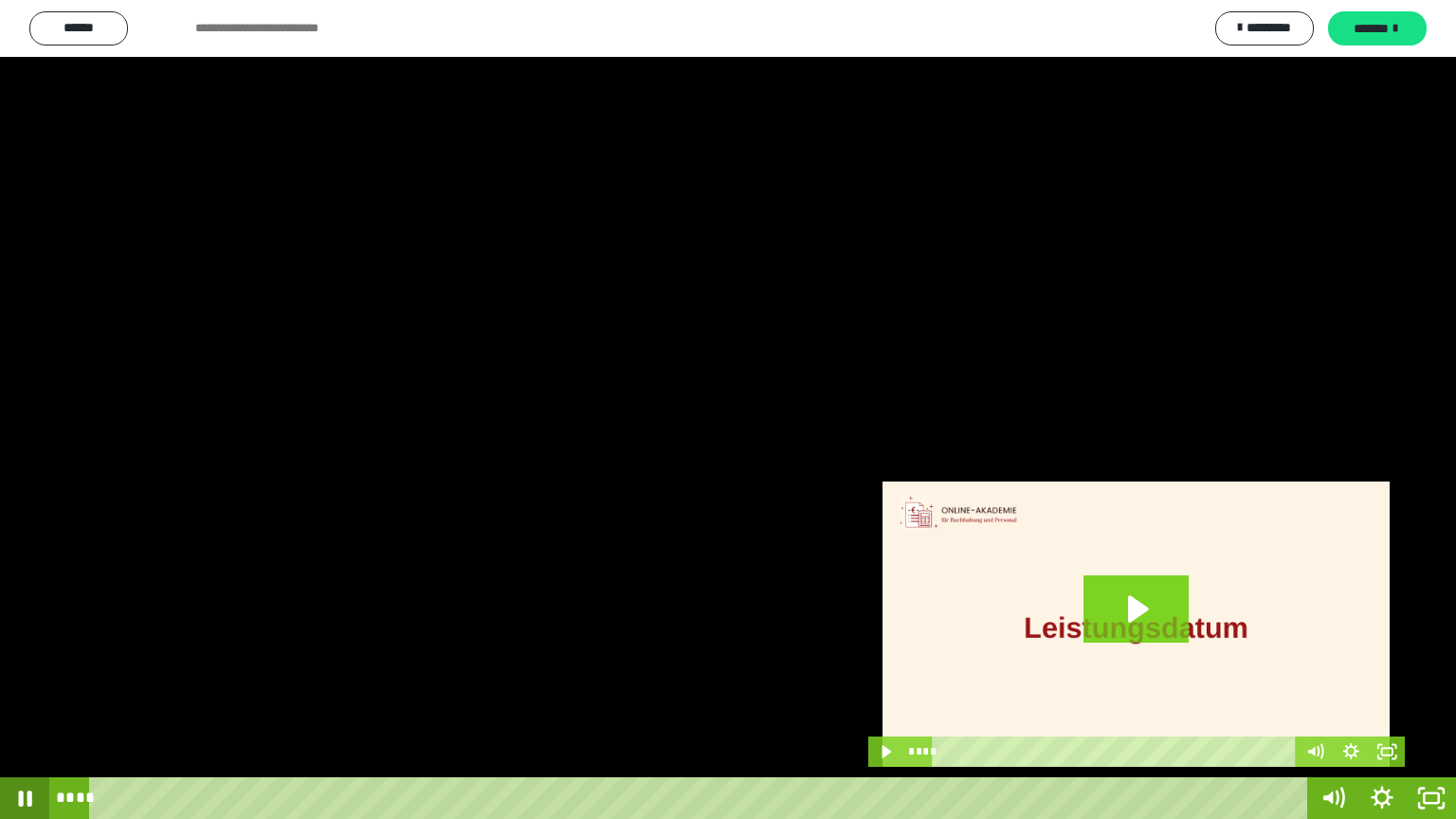 click 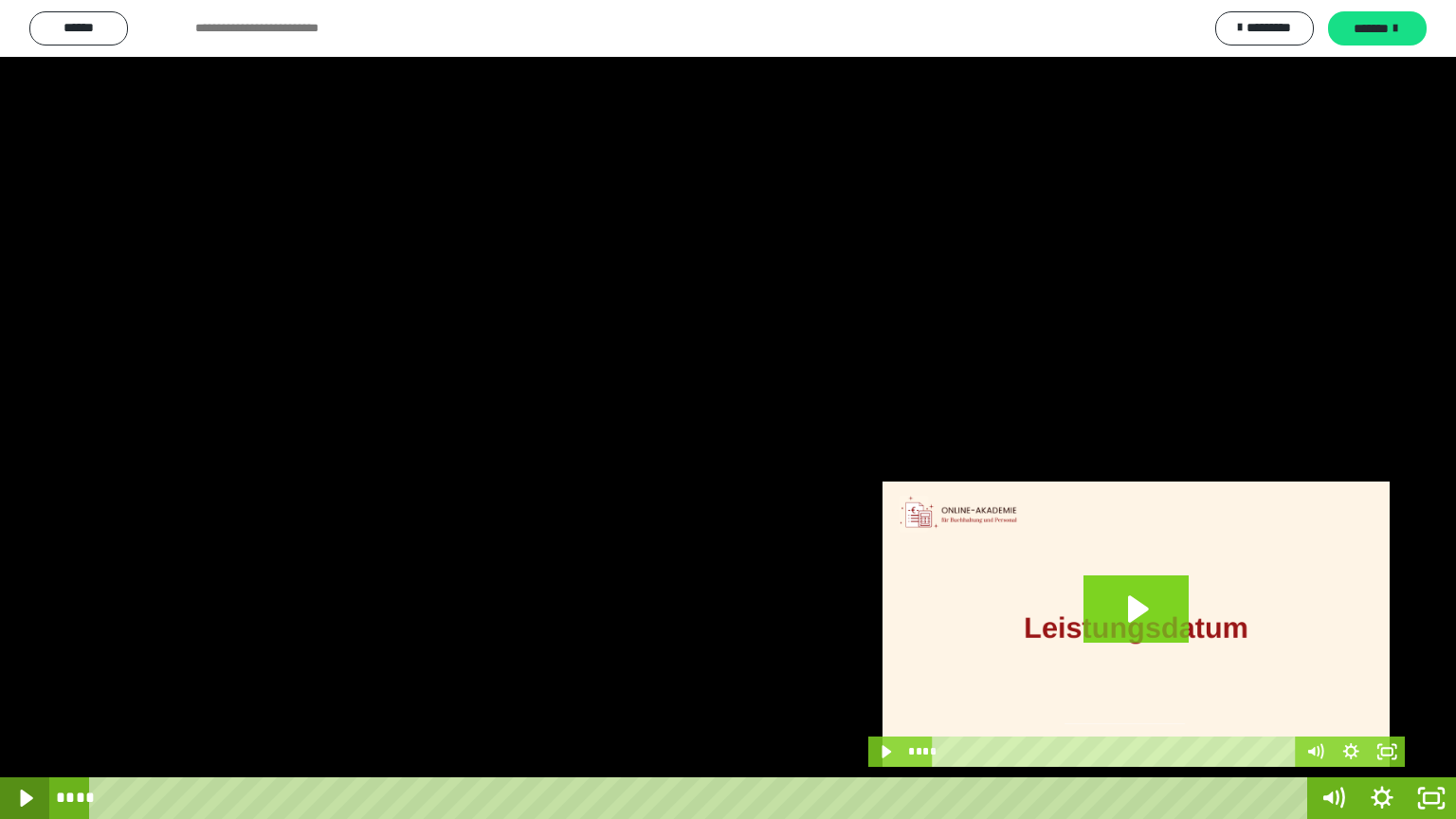 type 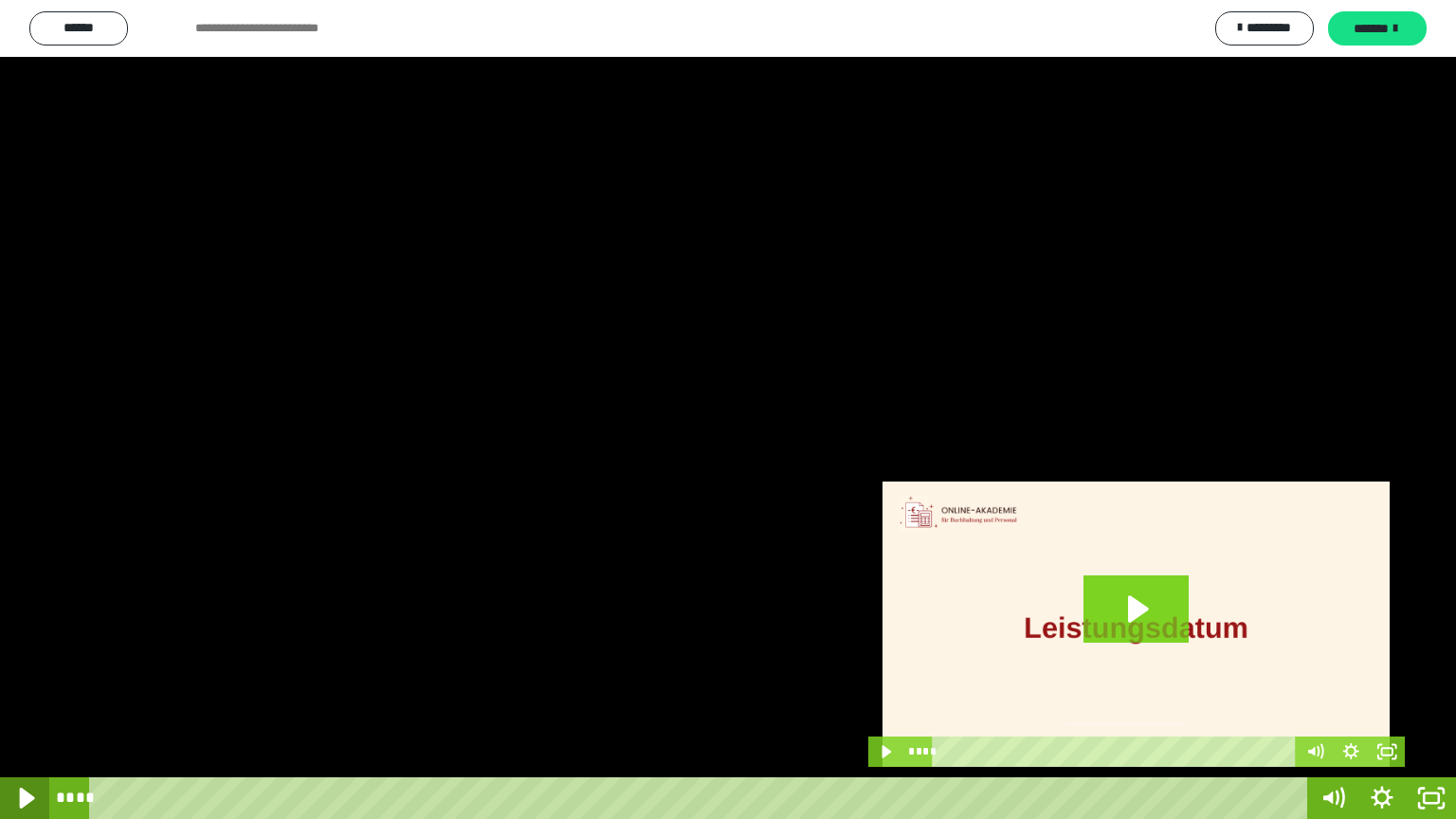 click 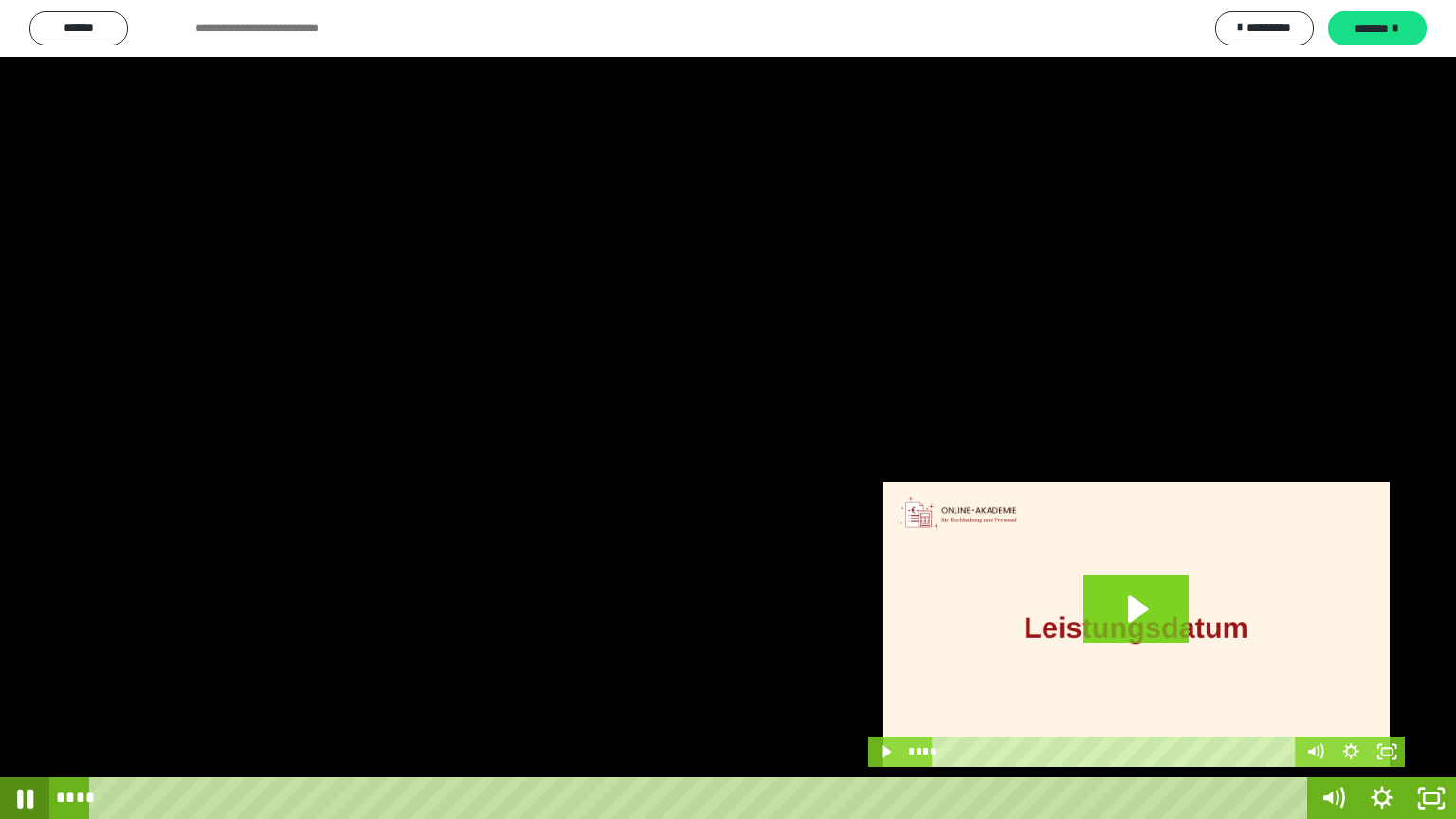 click 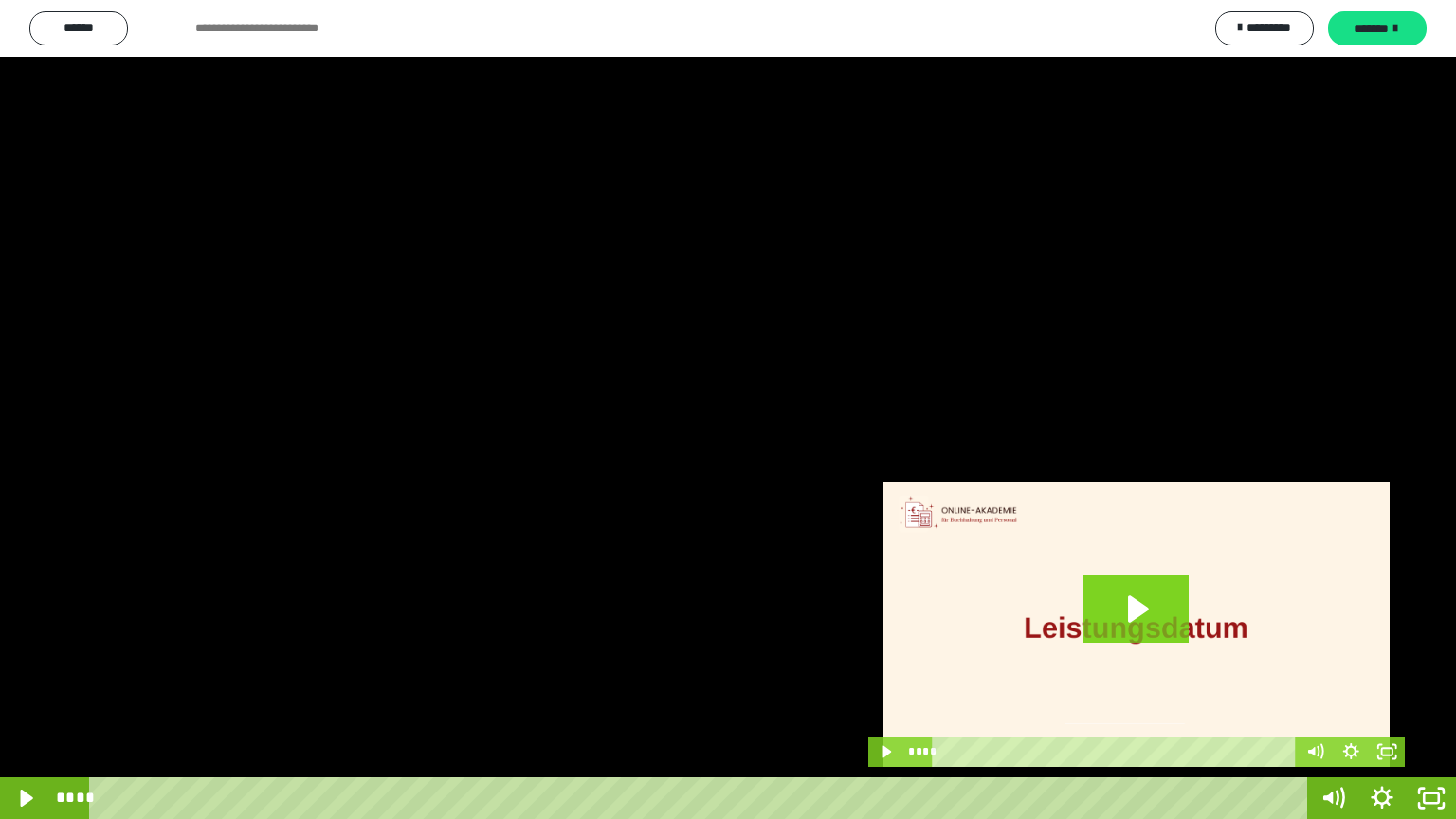 click at bounding box center (728, 410) 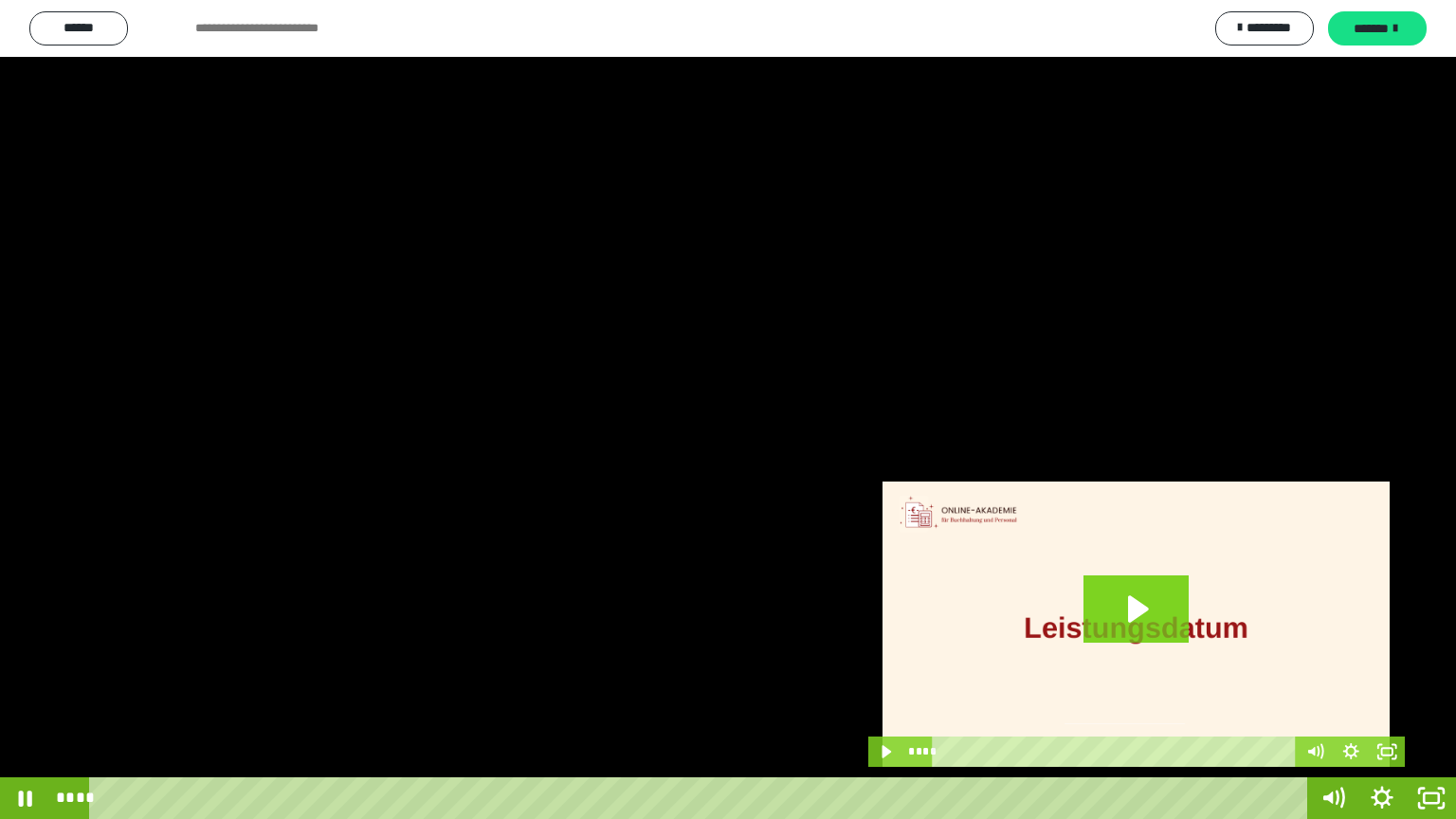 click at bounding box center (728, 410) 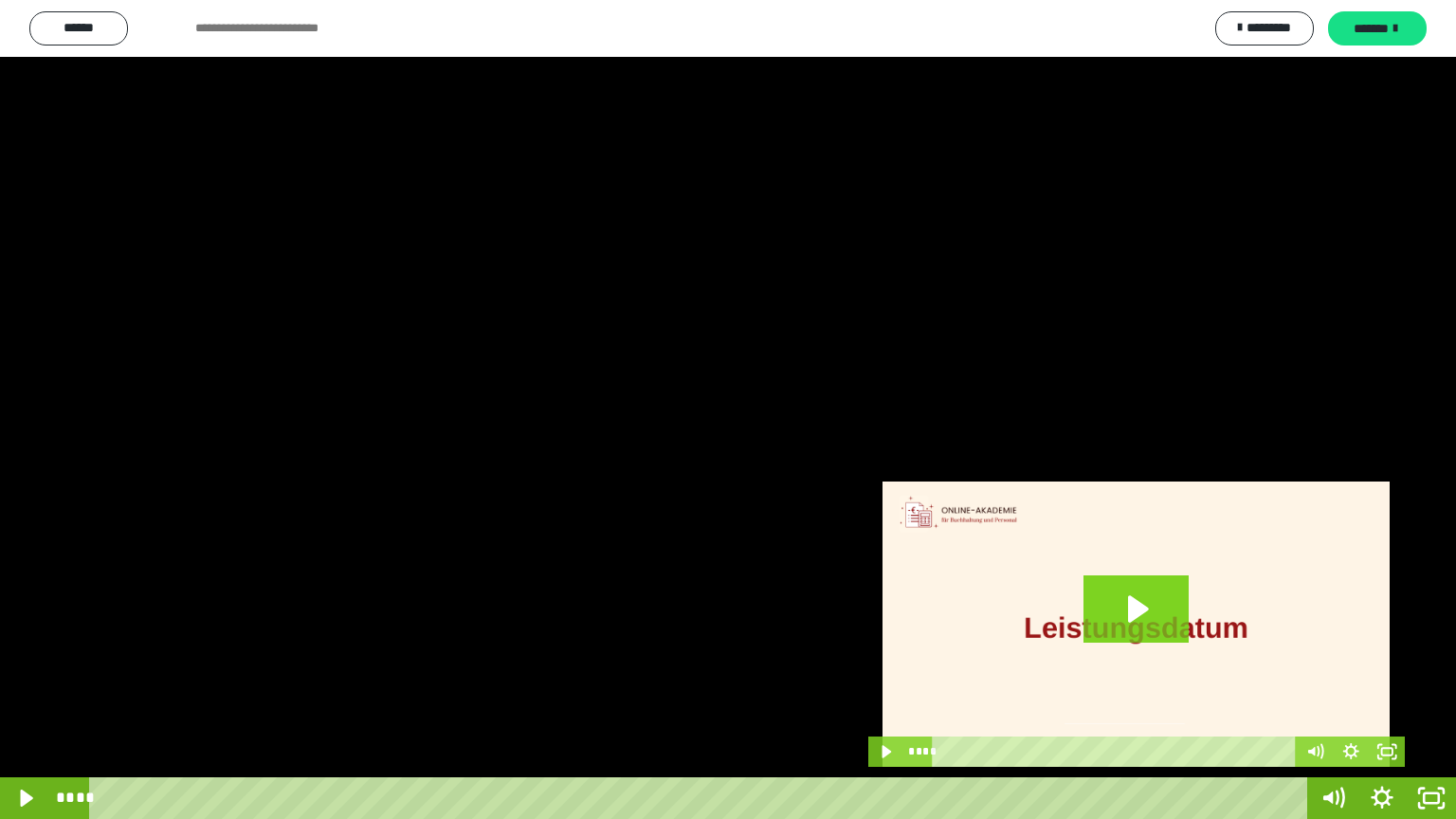 click at bounding box center (728, 410) 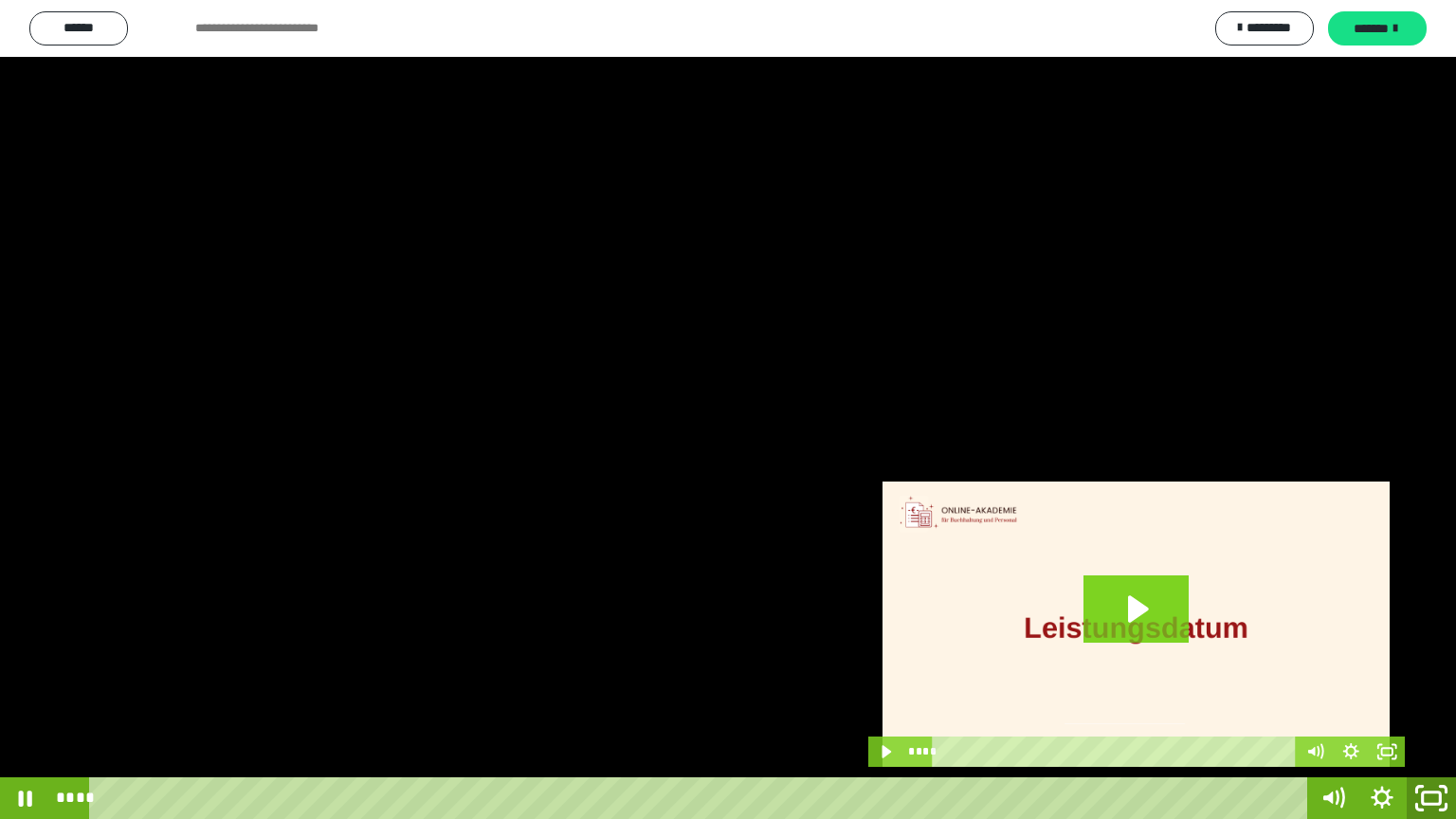 click 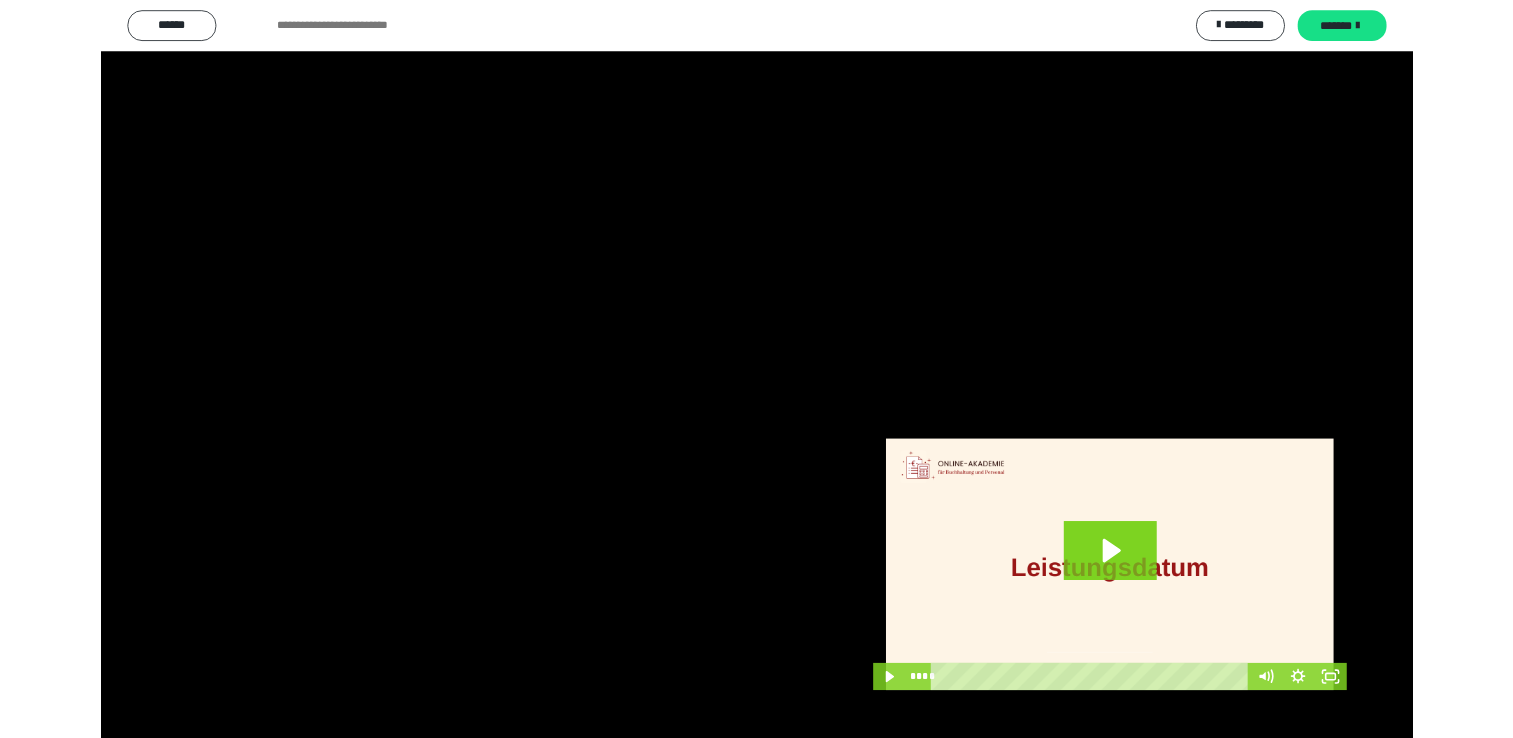 scroll, scrollTop: 223, scrollLeft: 0, axis: vertical 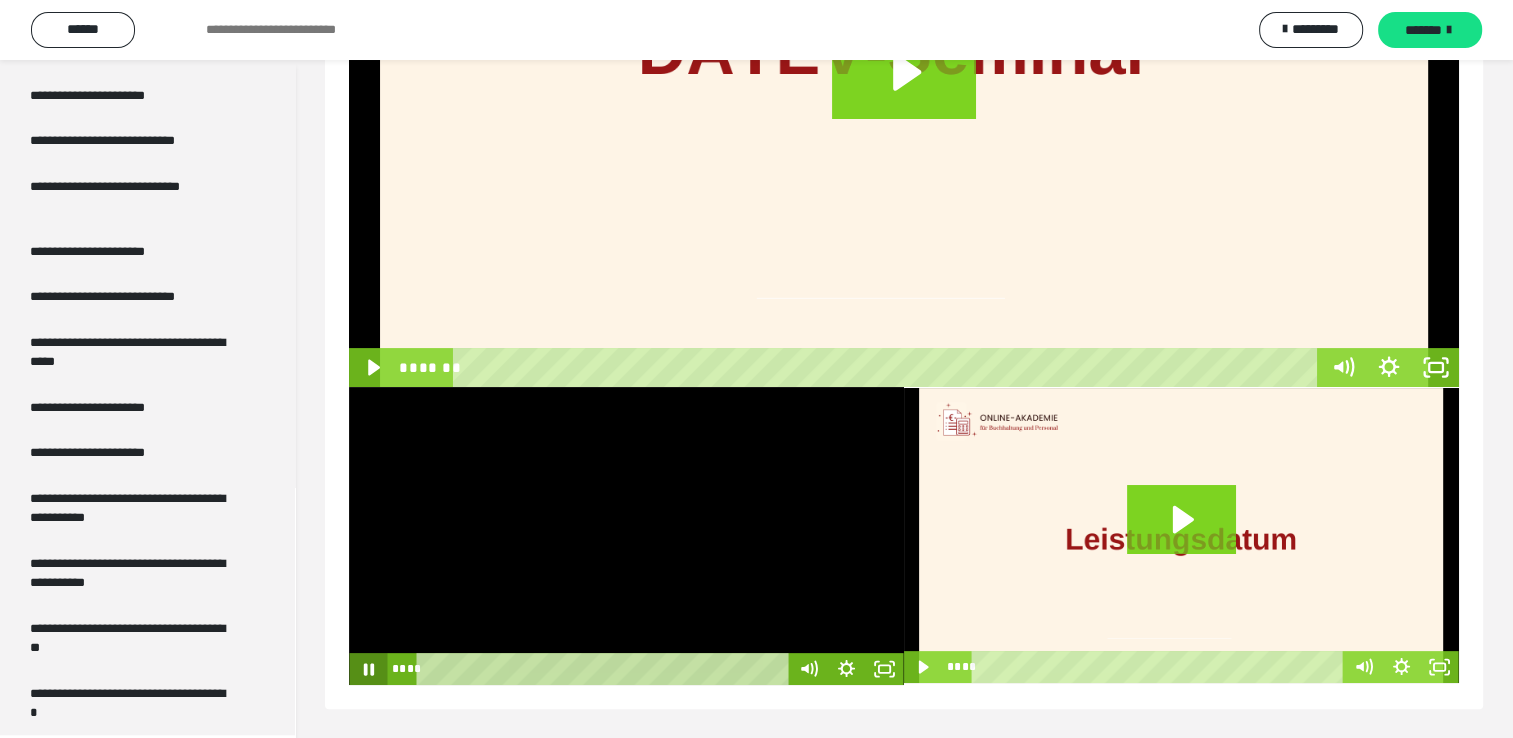 click 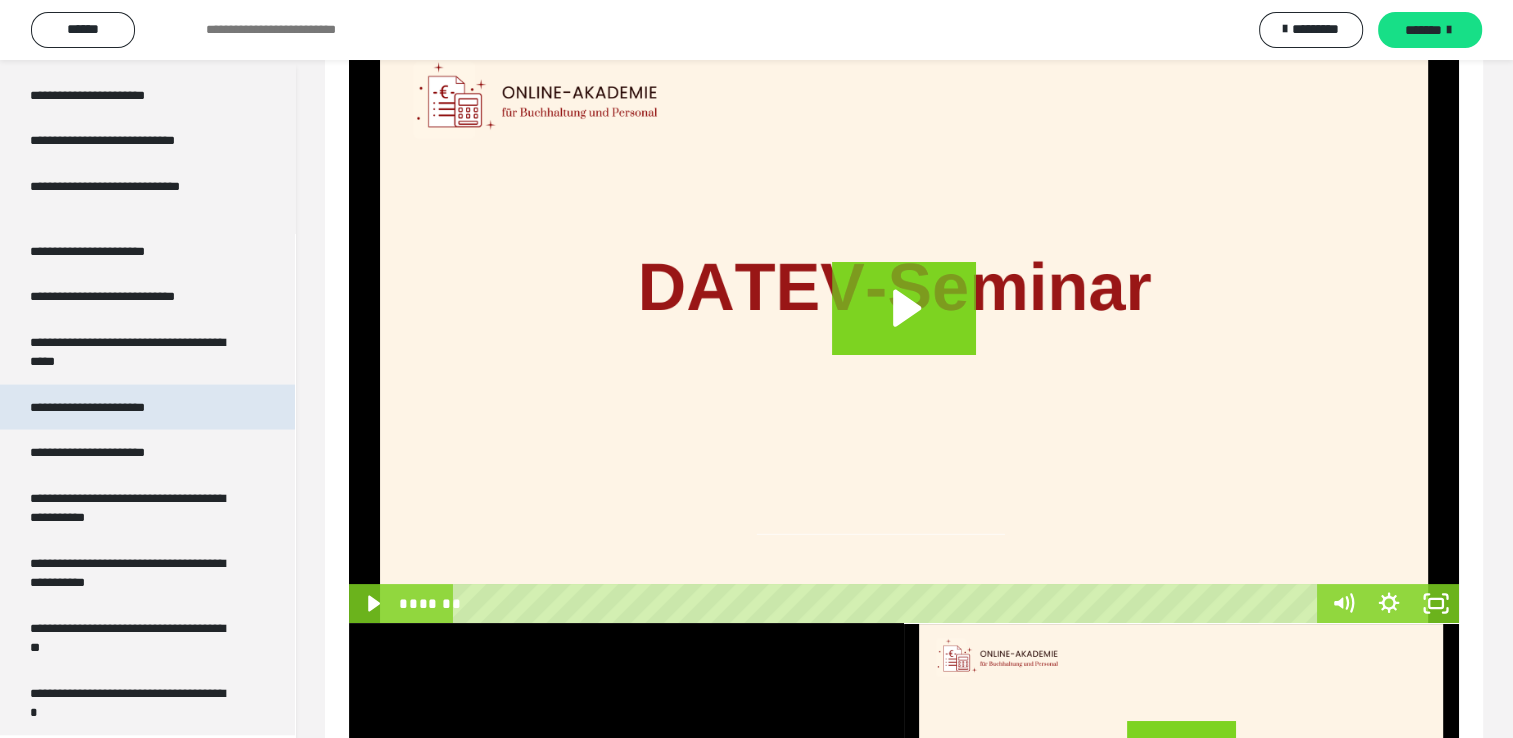 scroll, scrollTop: 200, scrollLeft: 0, axis: vertical 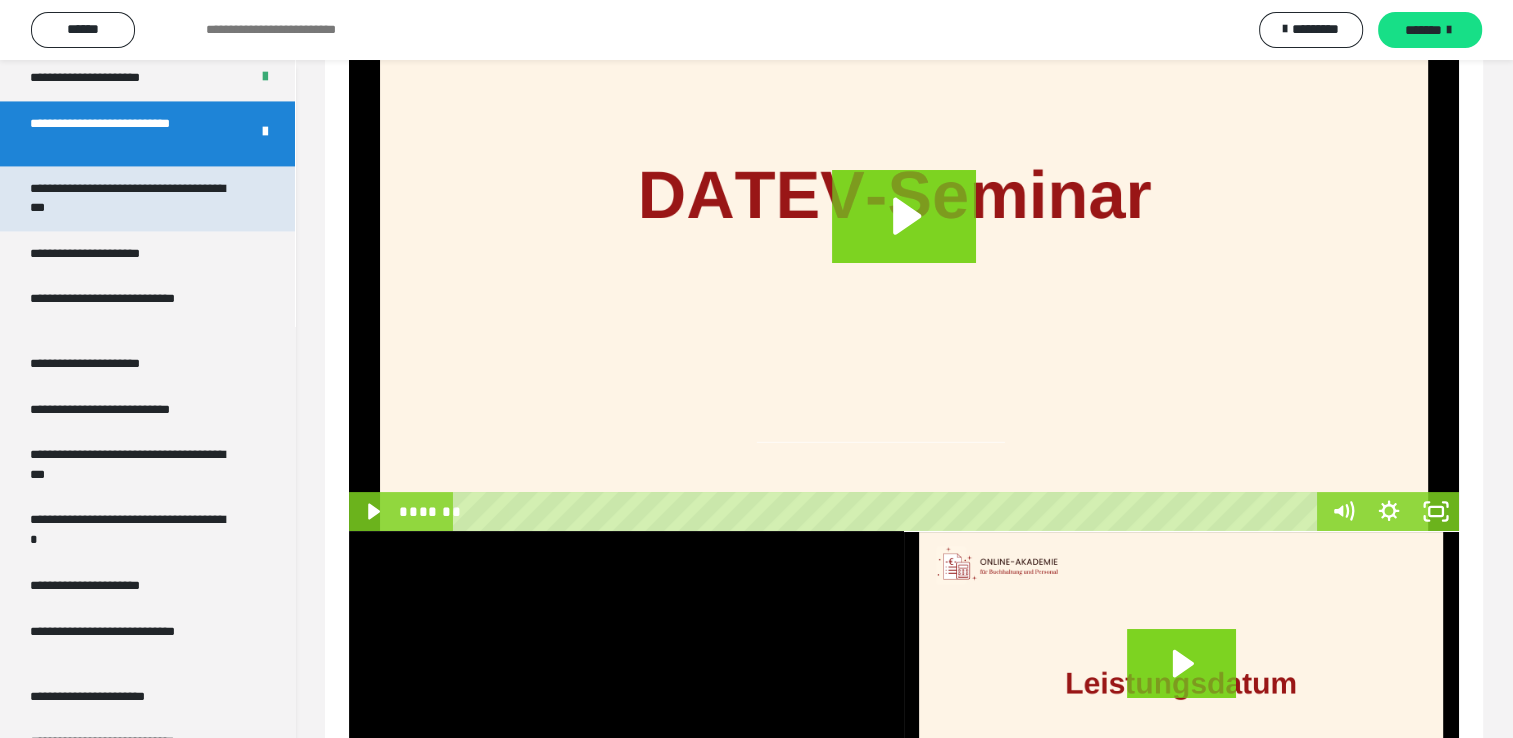 click on "**********" at bounding box center [132, 198] 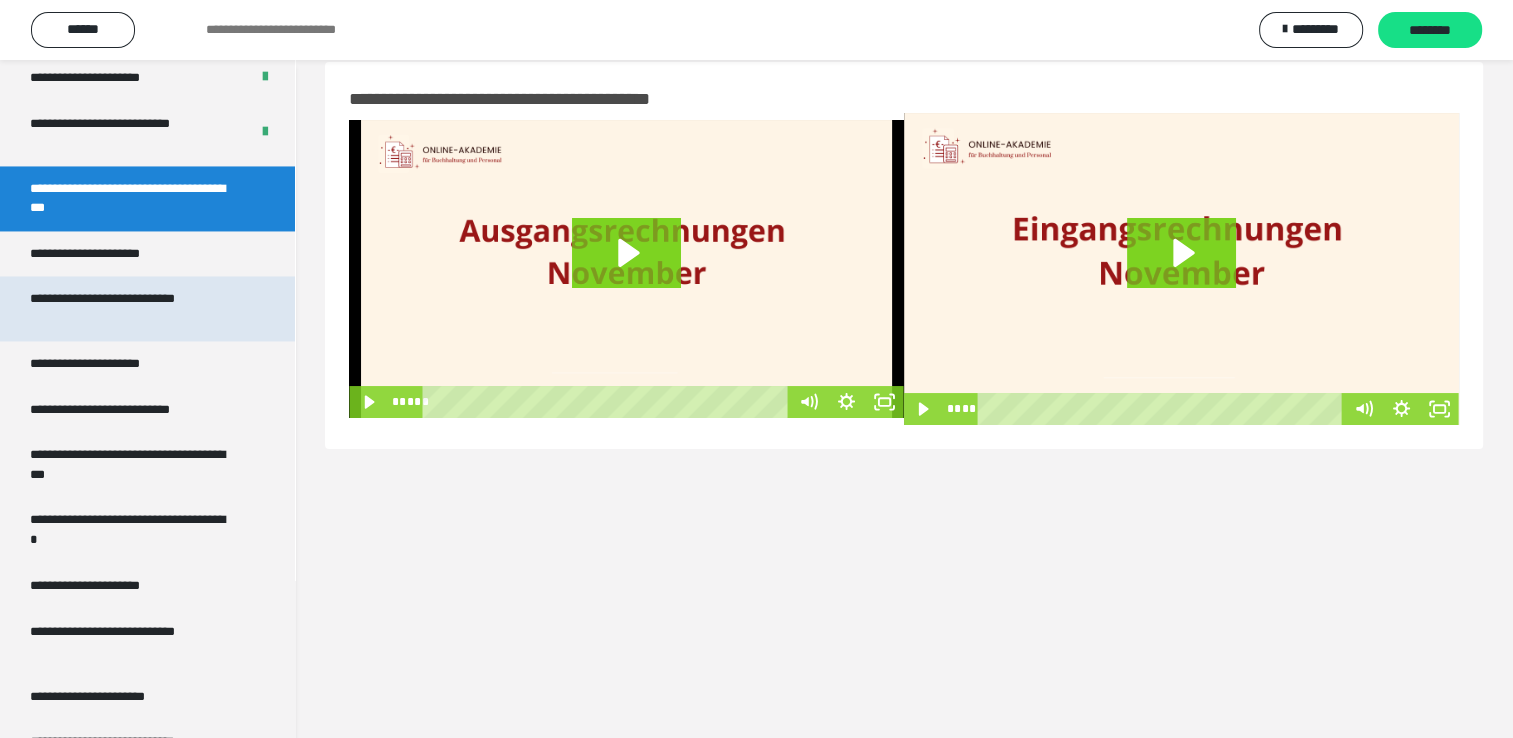 scroll, scrollTop: 0, scrollLeft: 0, axis: both 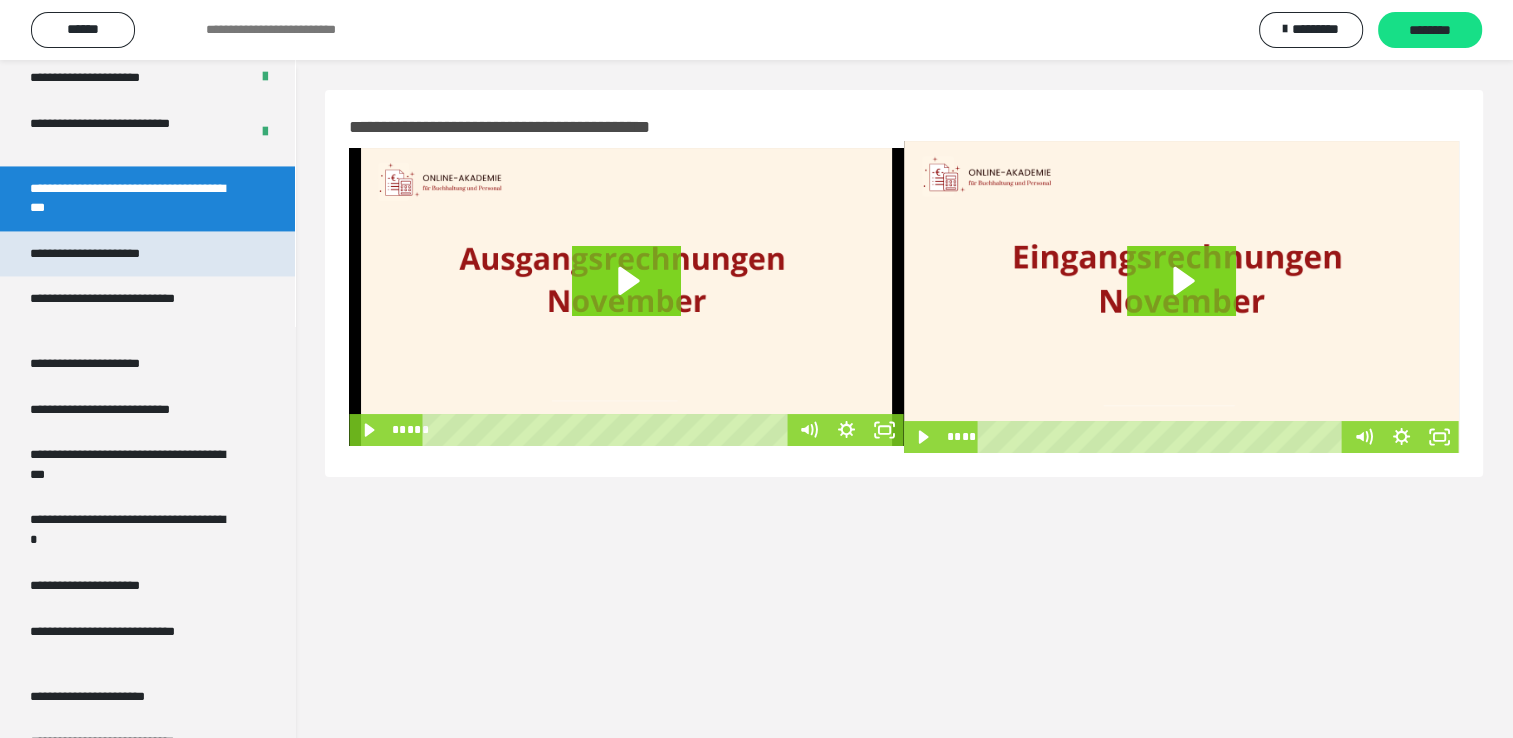 click on "**********" at bounding box center [108, 254] 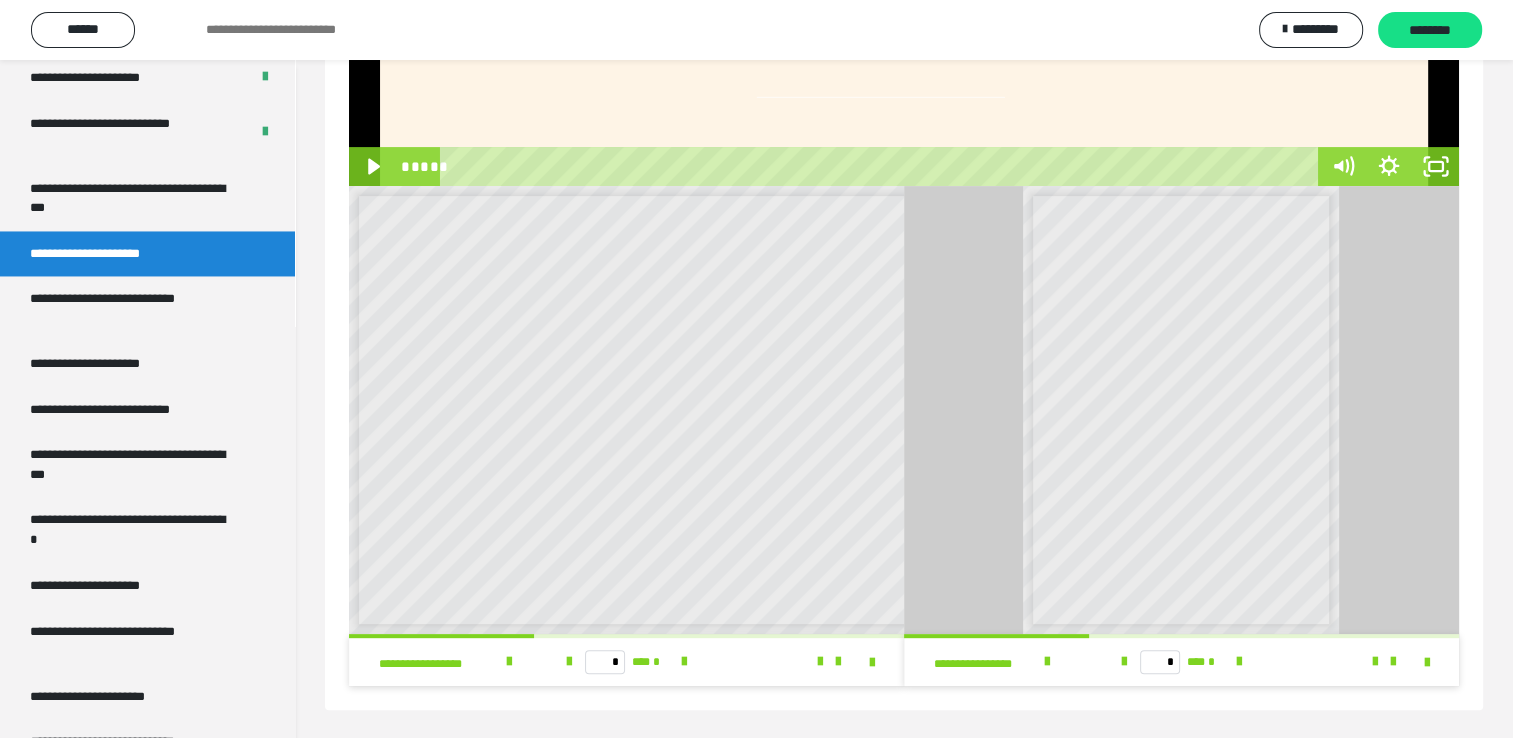 scroll, scrollTop: 546, scrollLeft: 0, axis: vertical 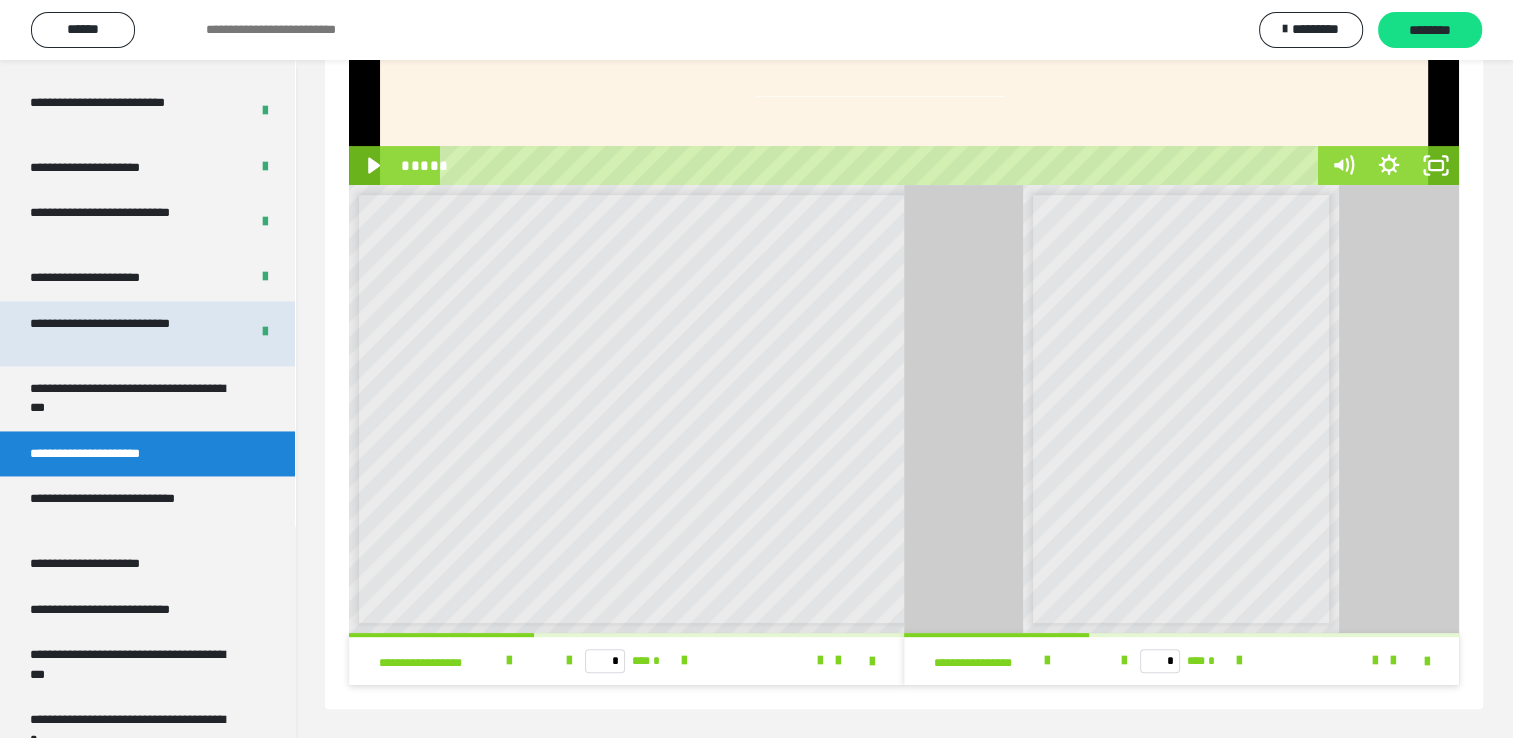 click on "**********" at bounding box center (124, 333) 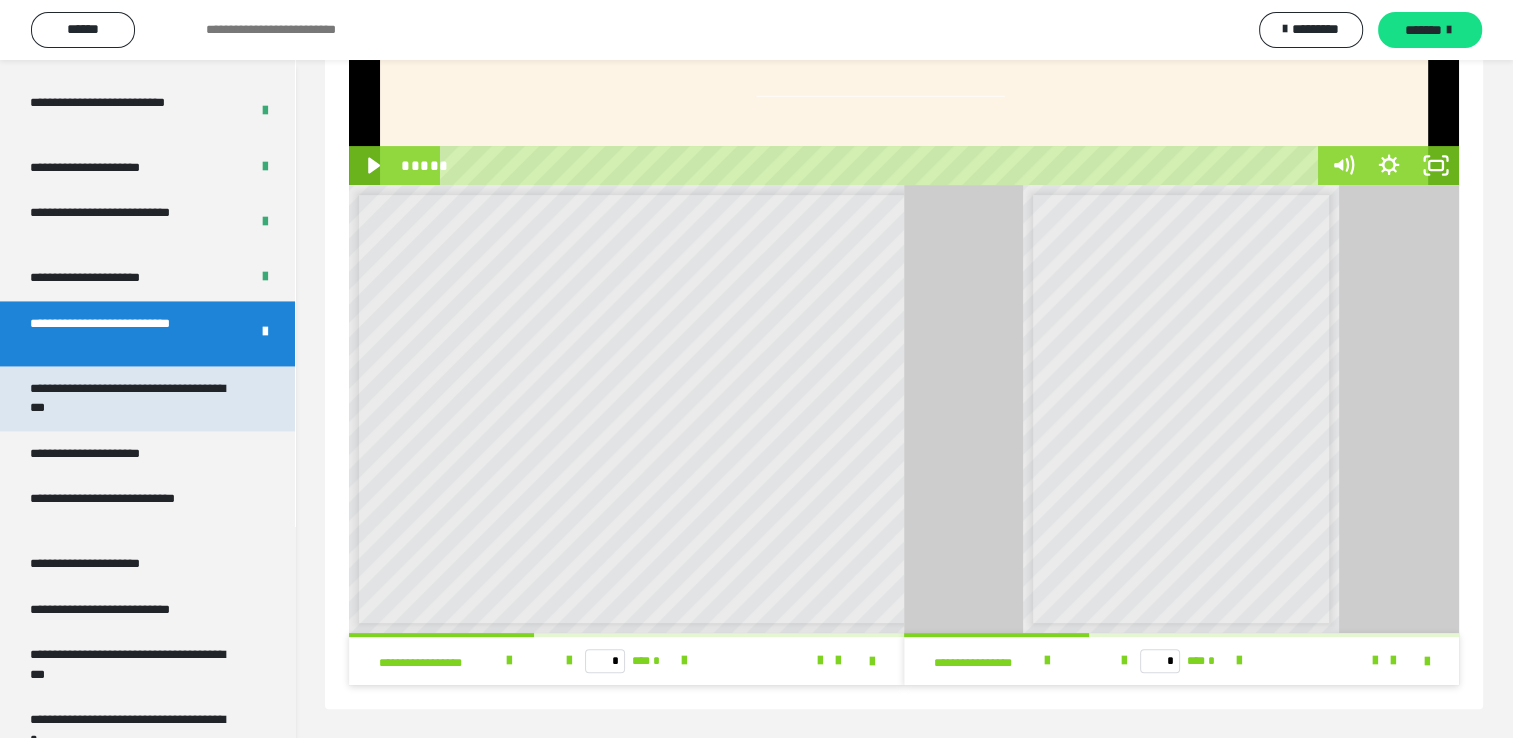 click on "**********" at bounding box center (132, 398) 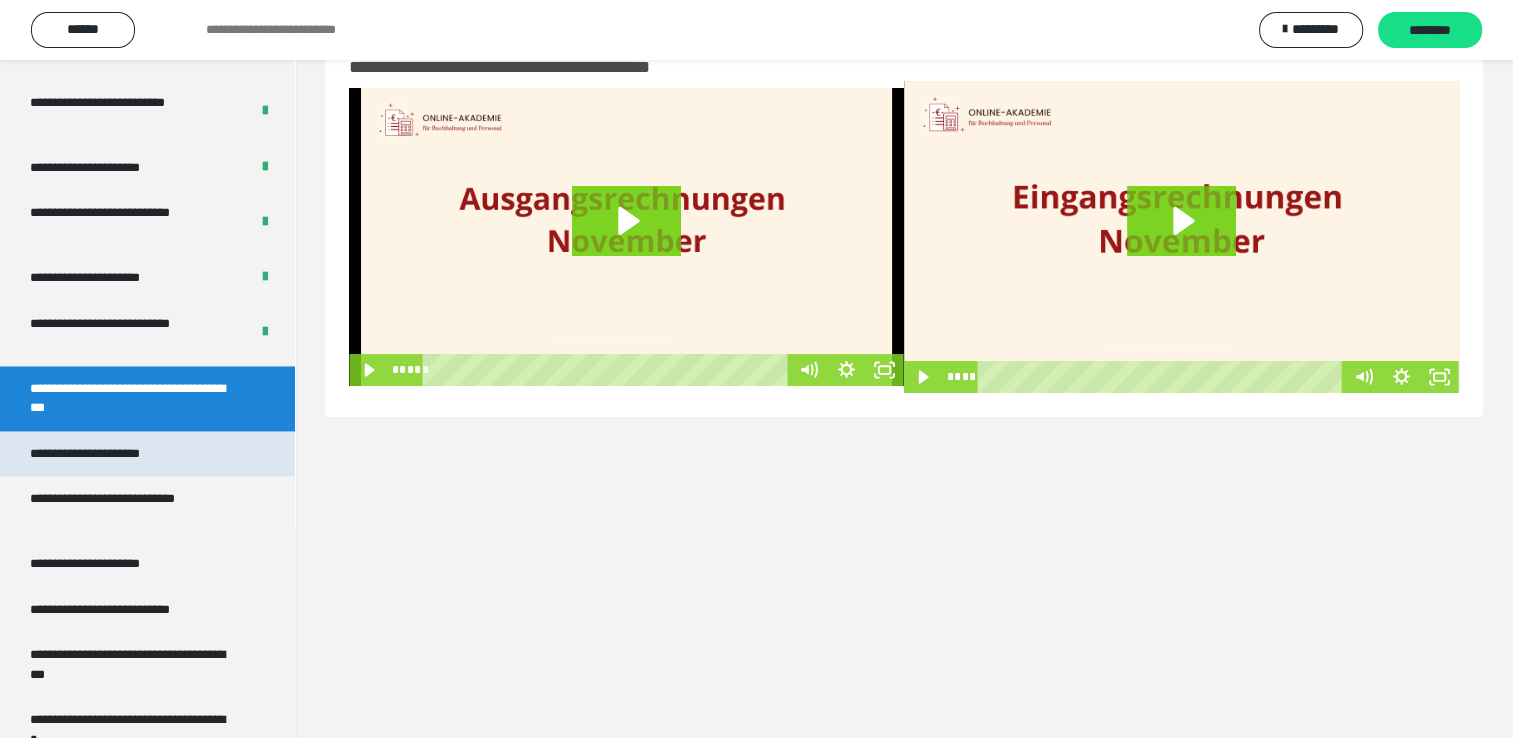 click on "**********" at bounding box center (108, 454) 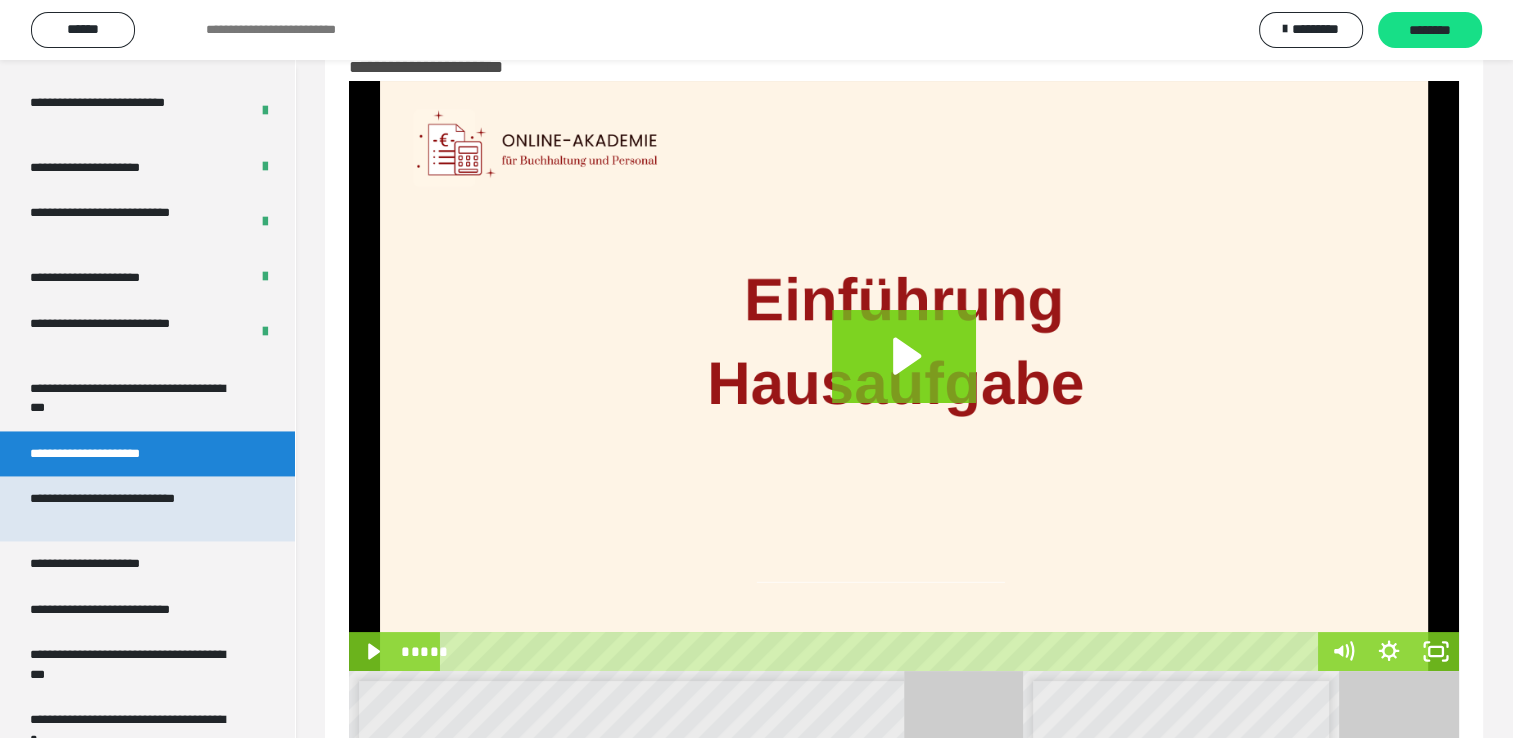 click on "**********" at bounding box center (132, 508) 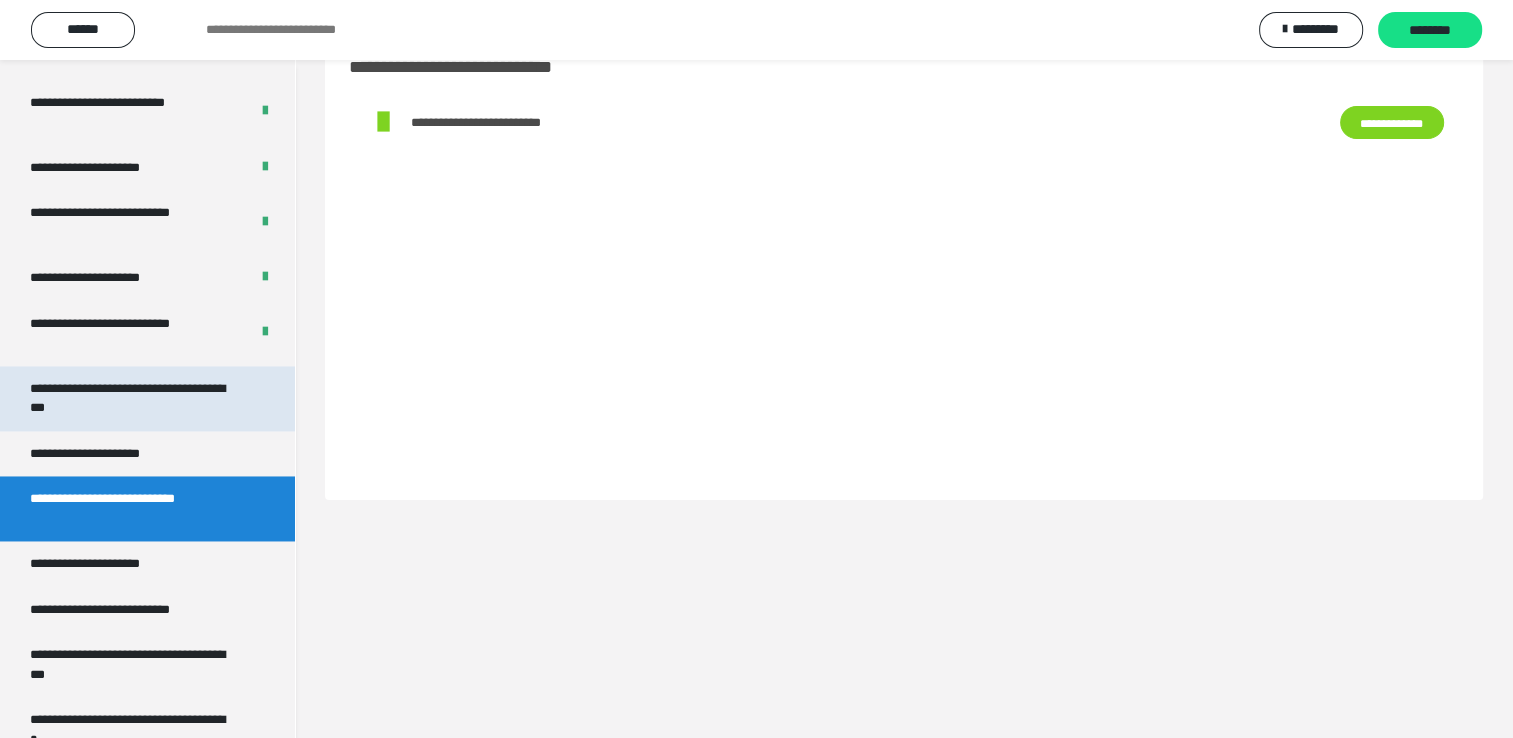 drag, startPoint x: 188, startPoint y: 458, endPoint x: 188, endPoint y: 406, distance: 52 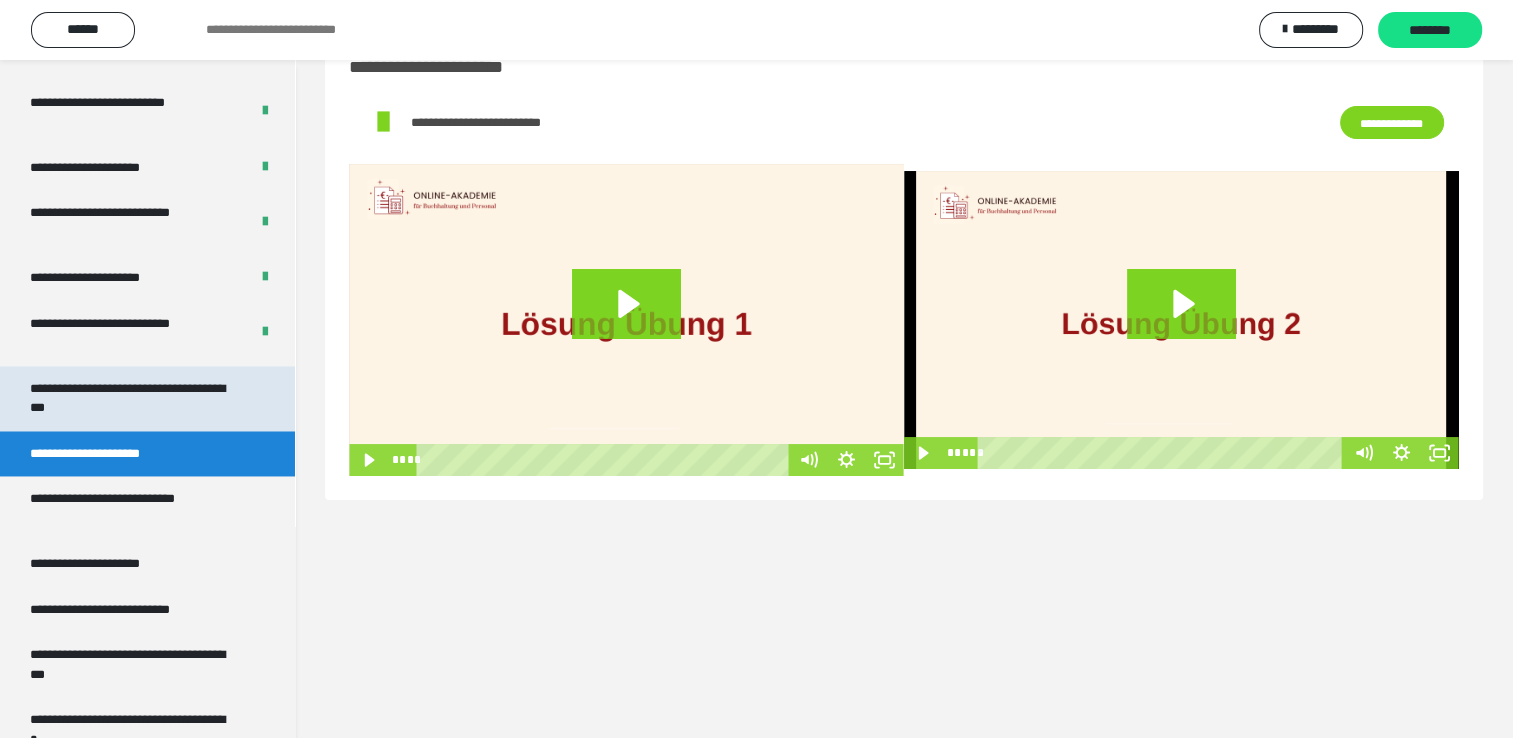 click on "**********" at bounding box center (132, 398) 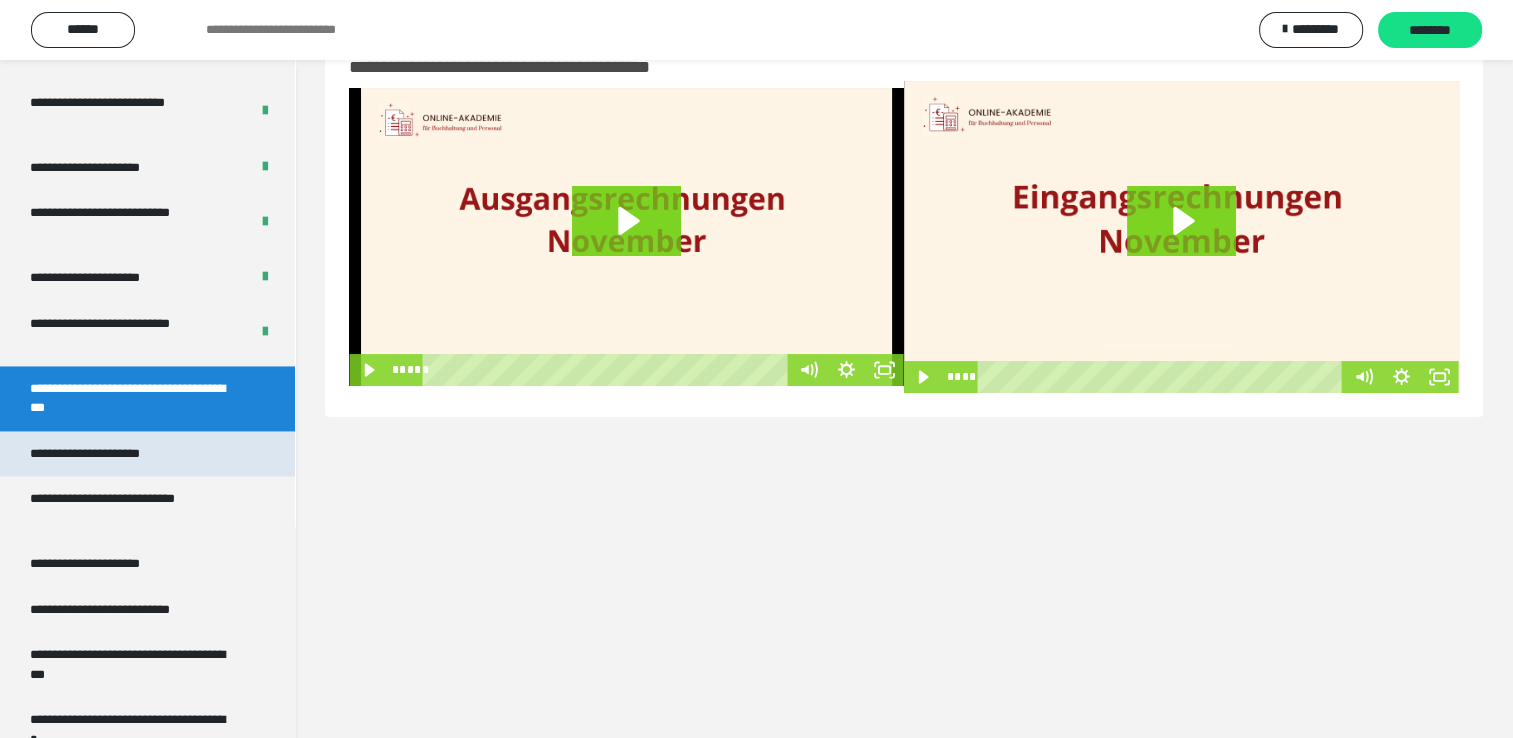 click on "**********" at bounding box center (108, 454) 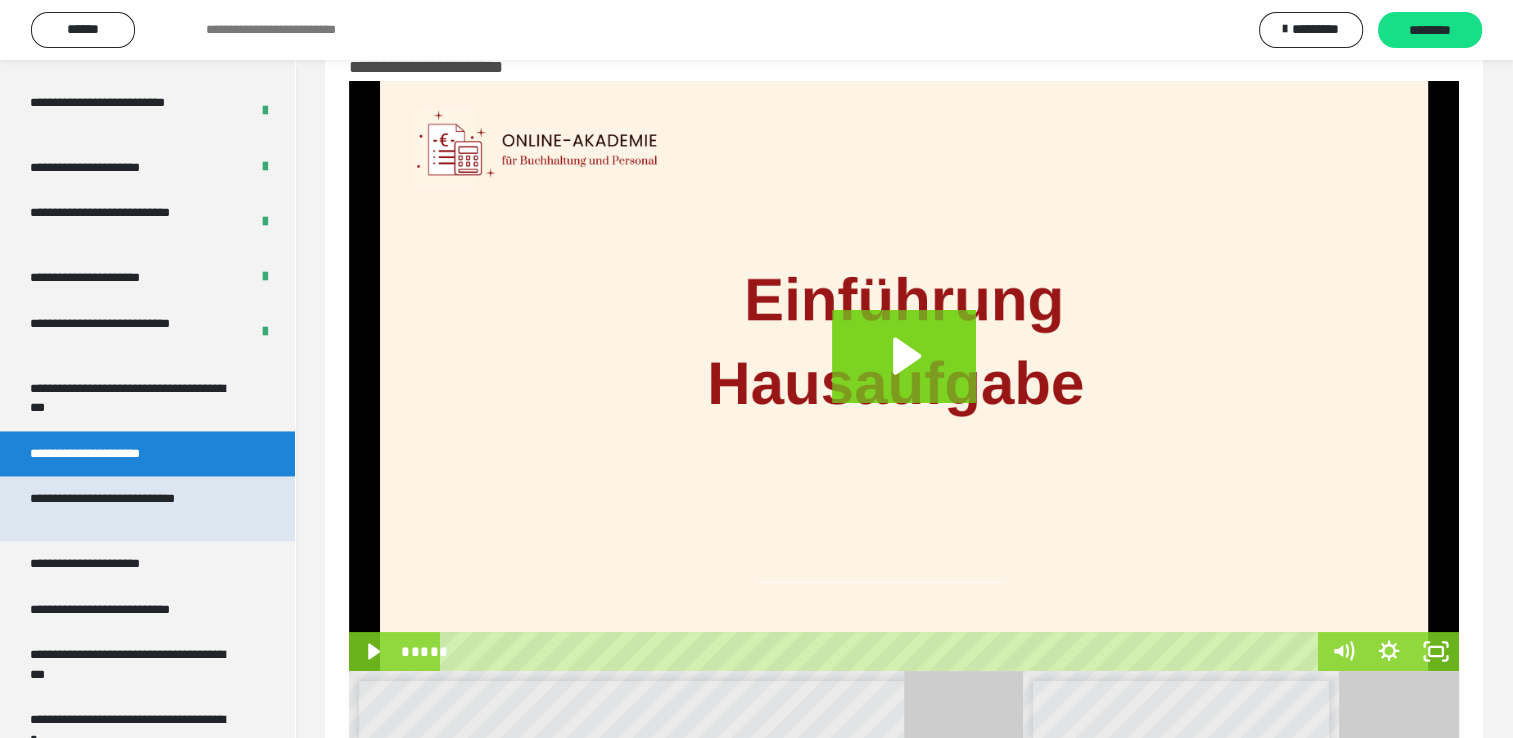 click on "**********" at bounding box center [132, 508] 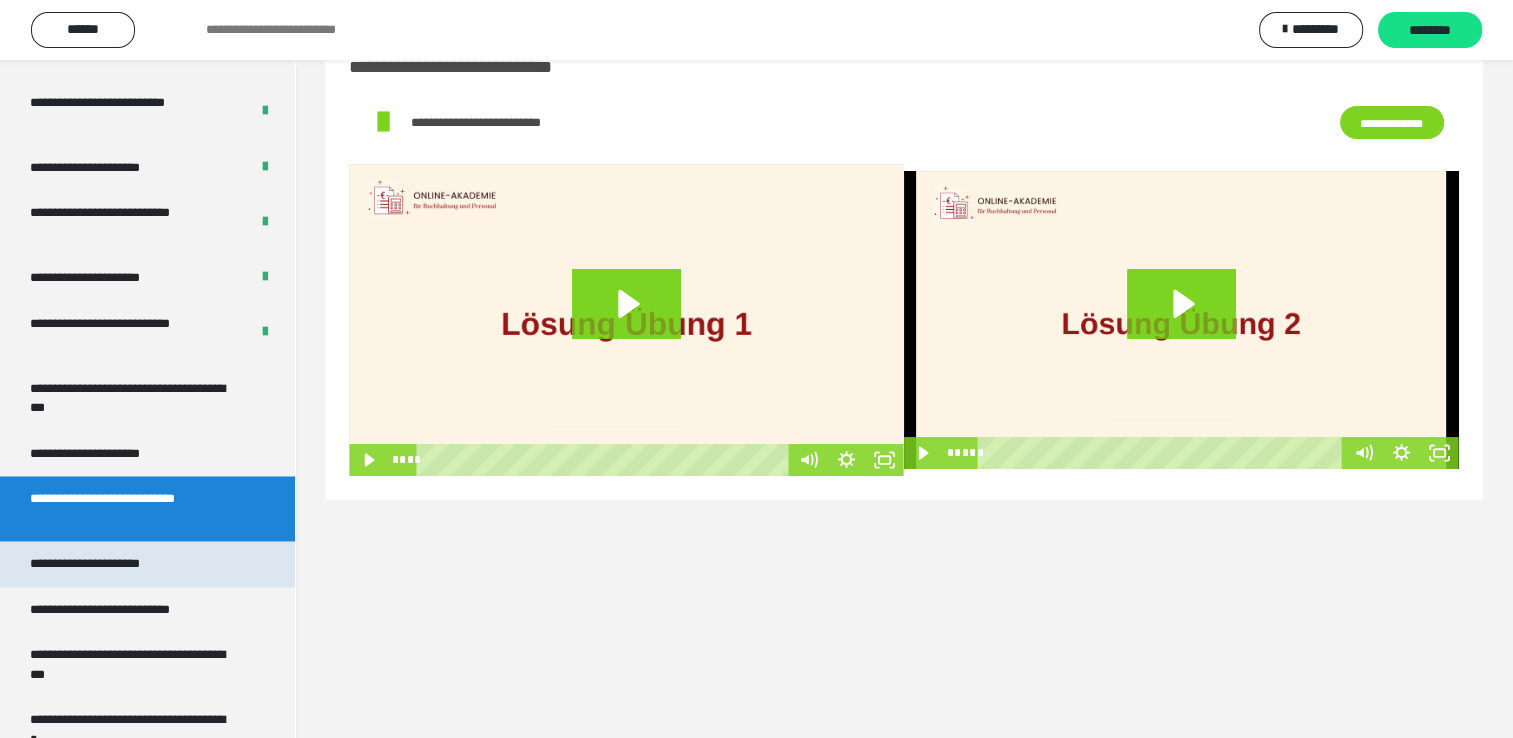 click on "**********" at bounding box center (108, 564) 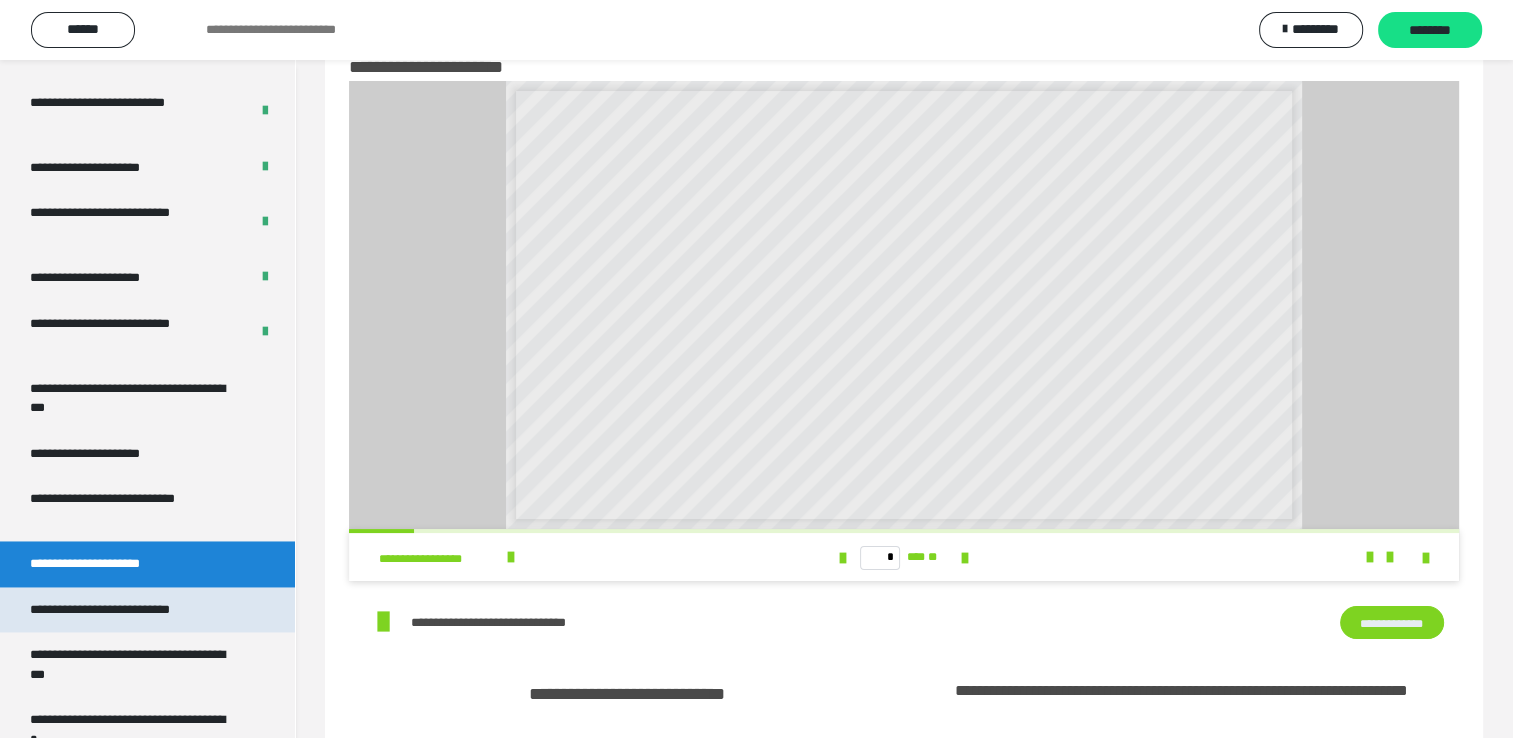 click on "**********" at bounding box center [129, 610] 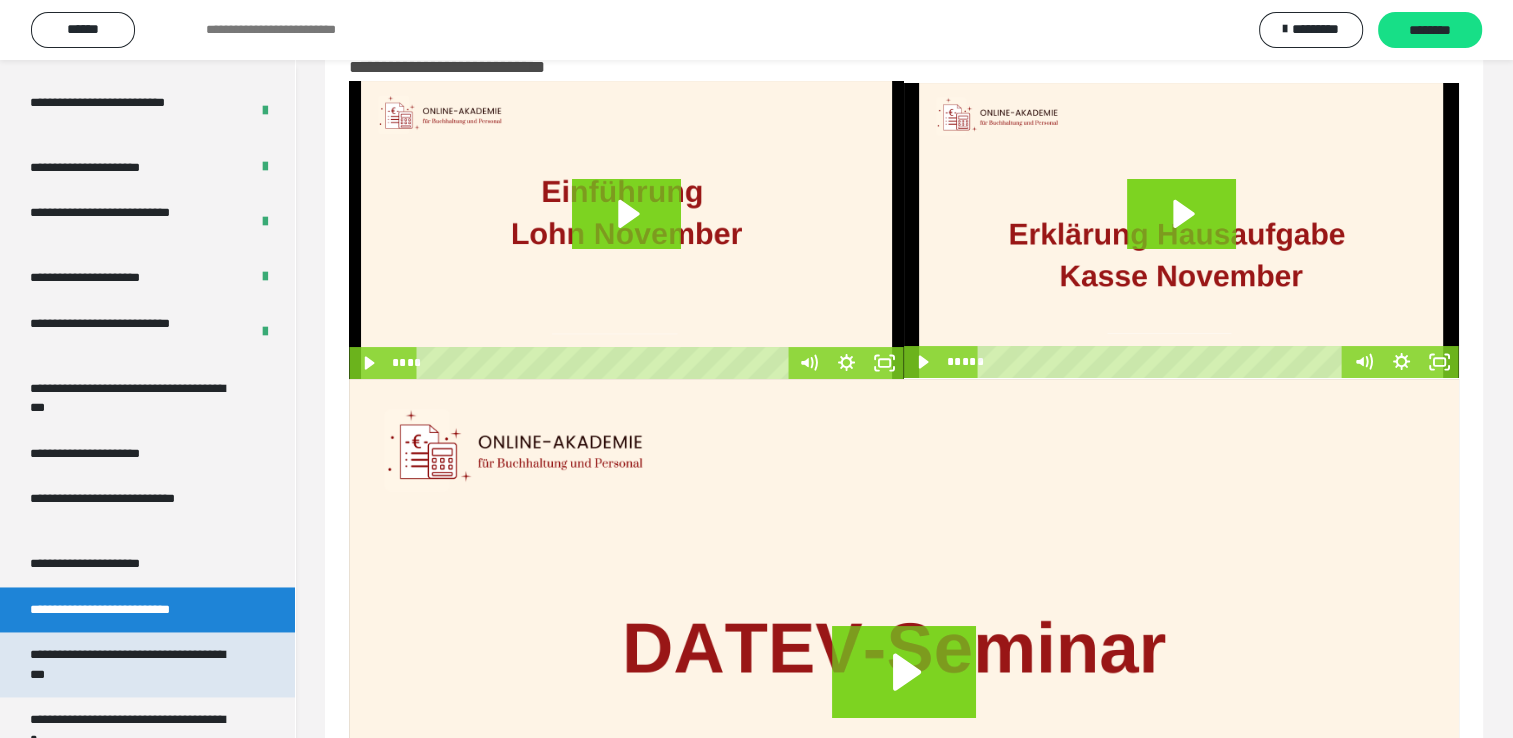 click on "**********" at bounding box center (147, 664) 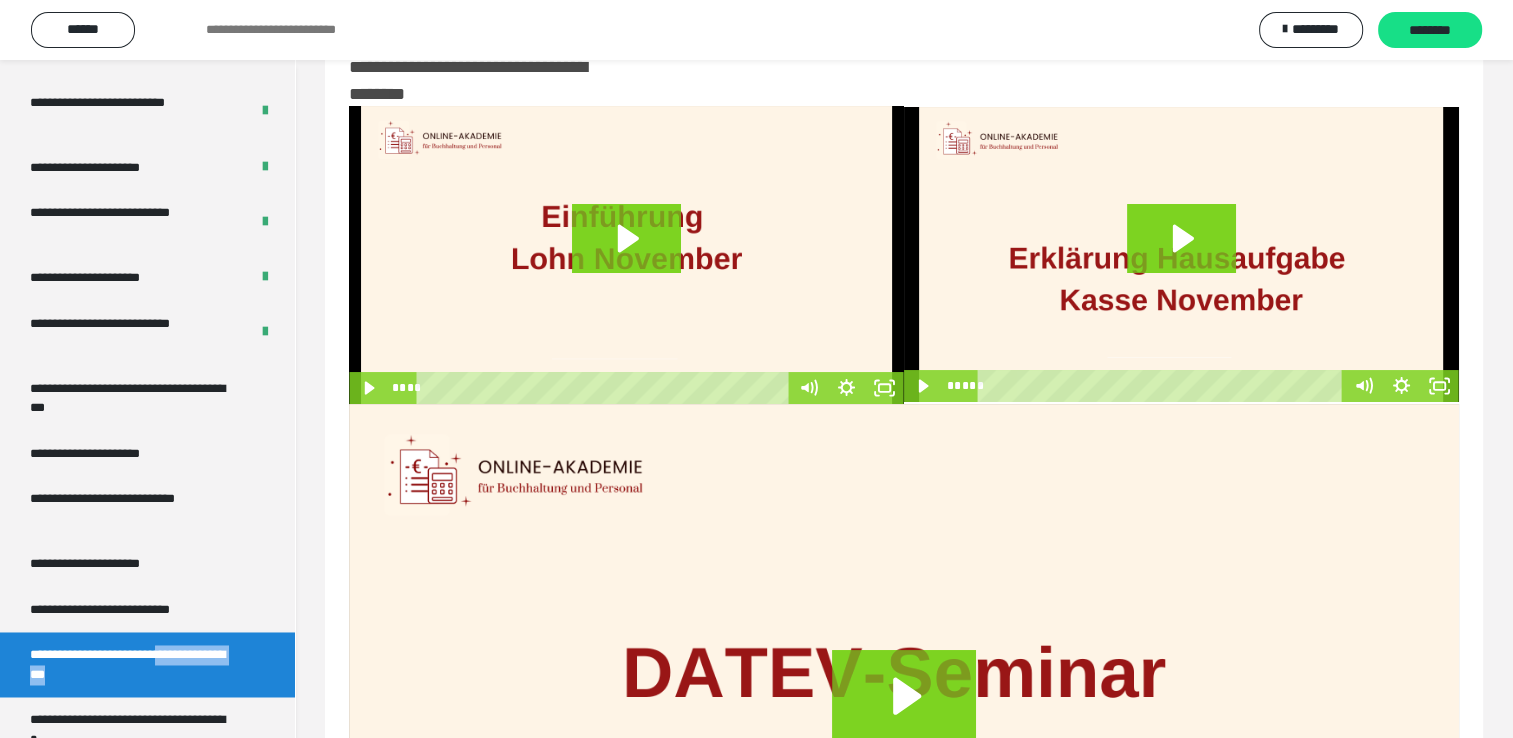 drag, startPoint x: 212, startPoint y: 681, endPoint x: 199, endPoint y: 657, distance: 27.294687 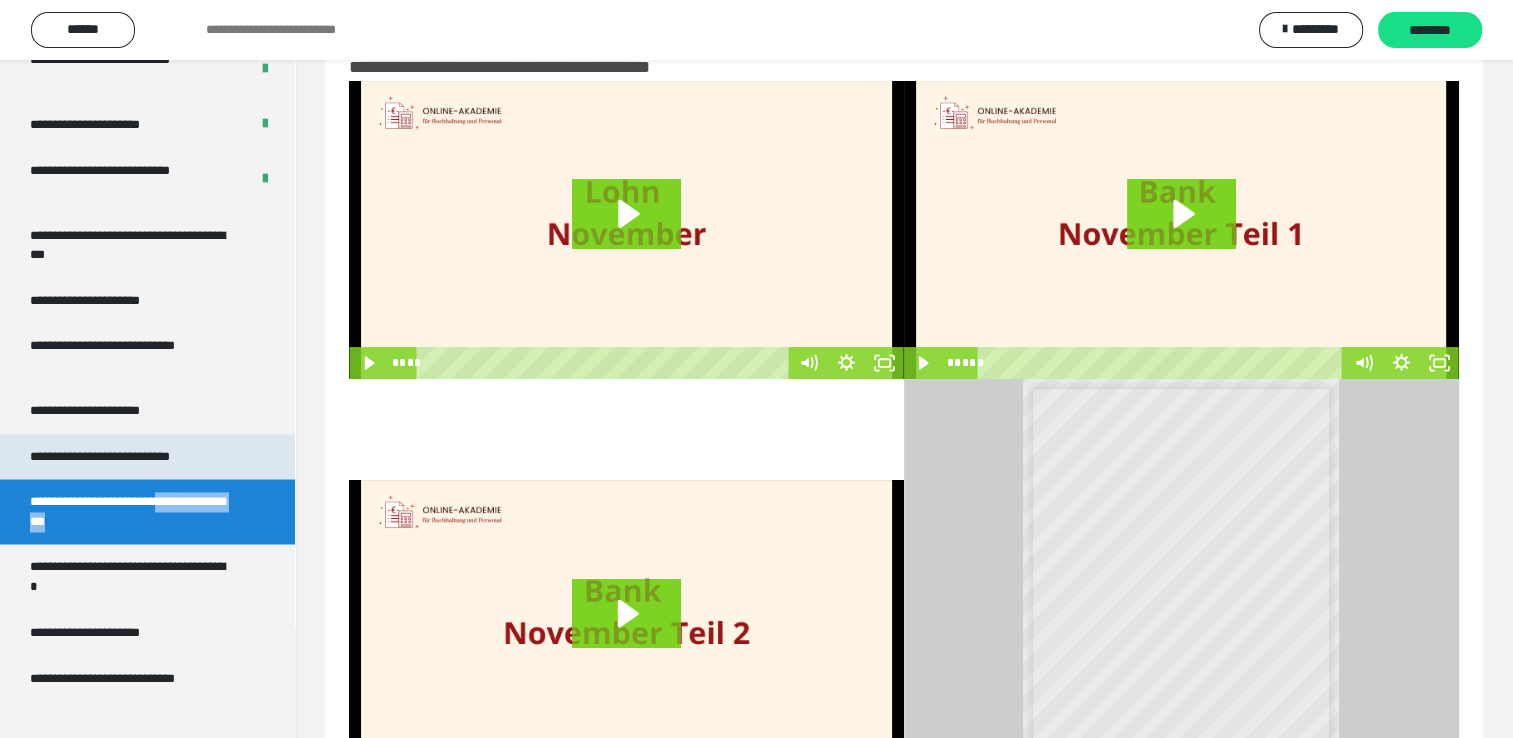 scroll, scrollTop: 3290, scrollLeft: 0, axis: vertical 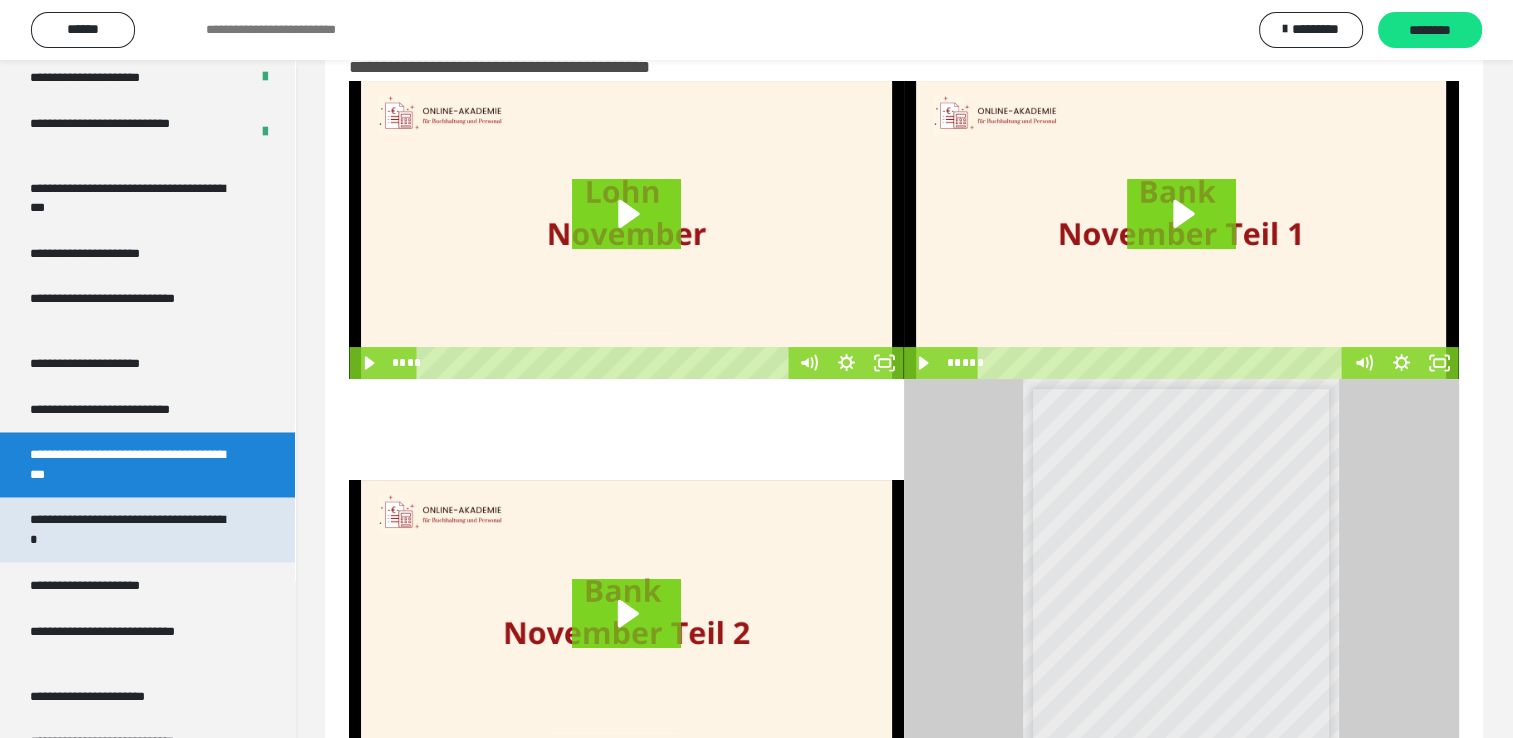 click on "**********" at bounding box center (132, 529) 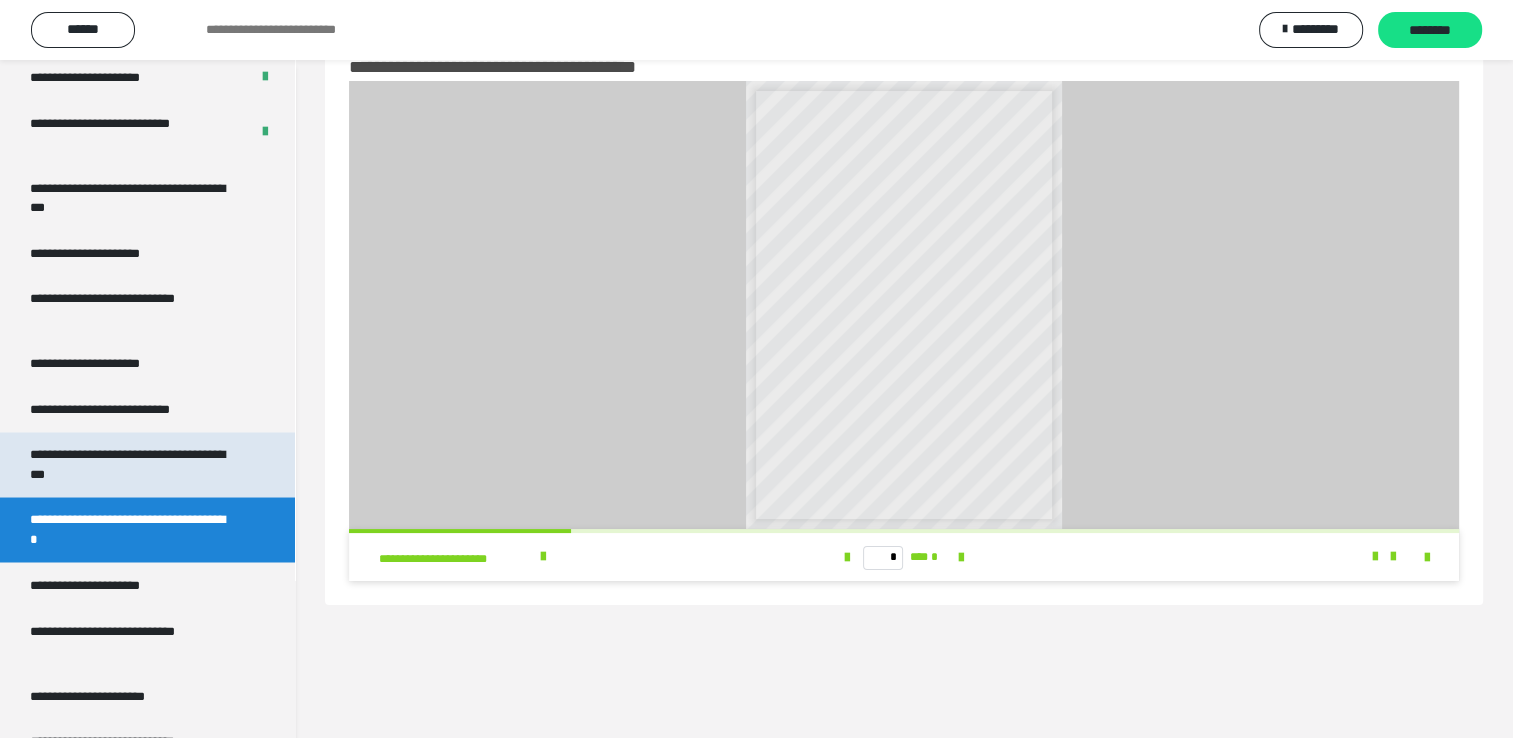 click on "**********" at bounding box center [132, 464] 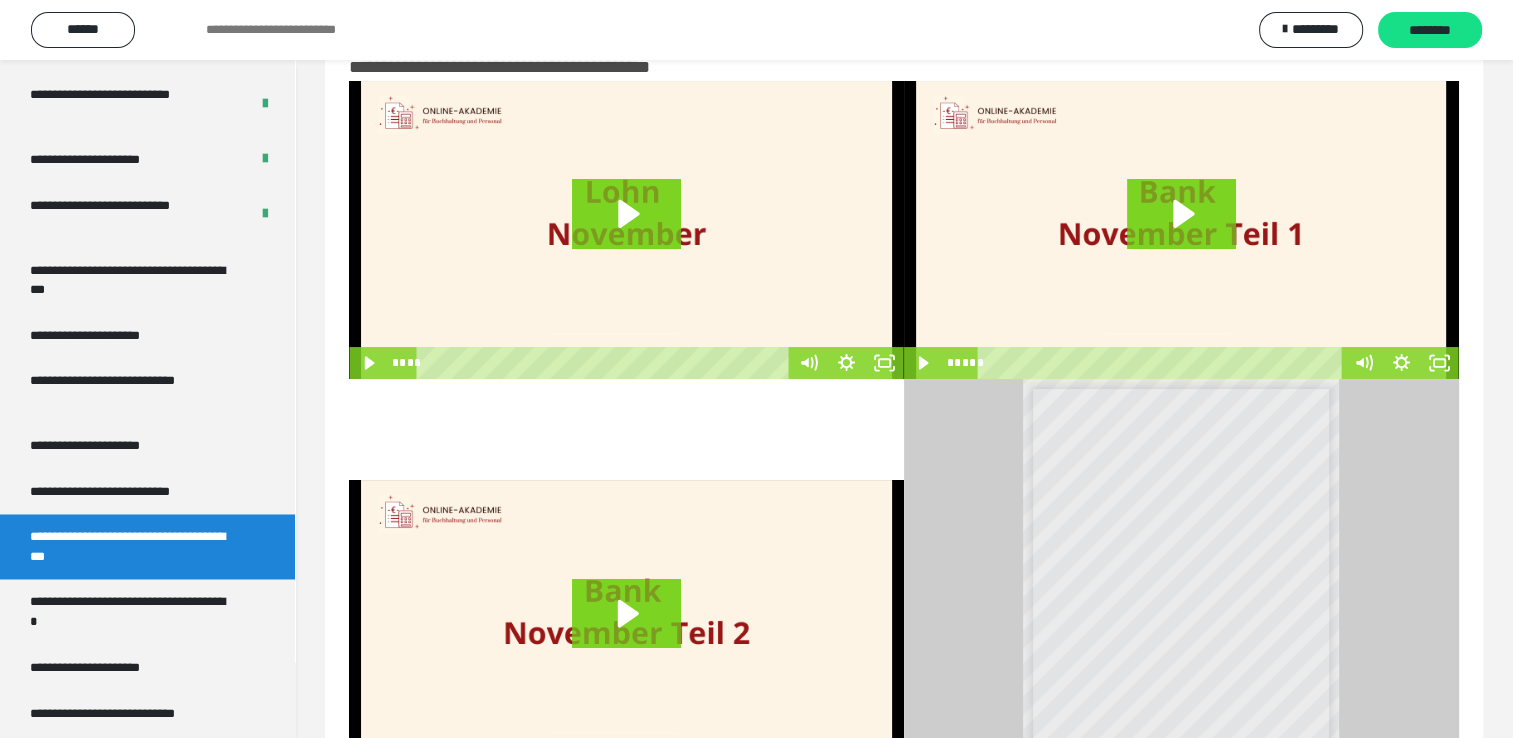 scroll, scrollTop: 2890, scrollLeft: 0, axis: vertical 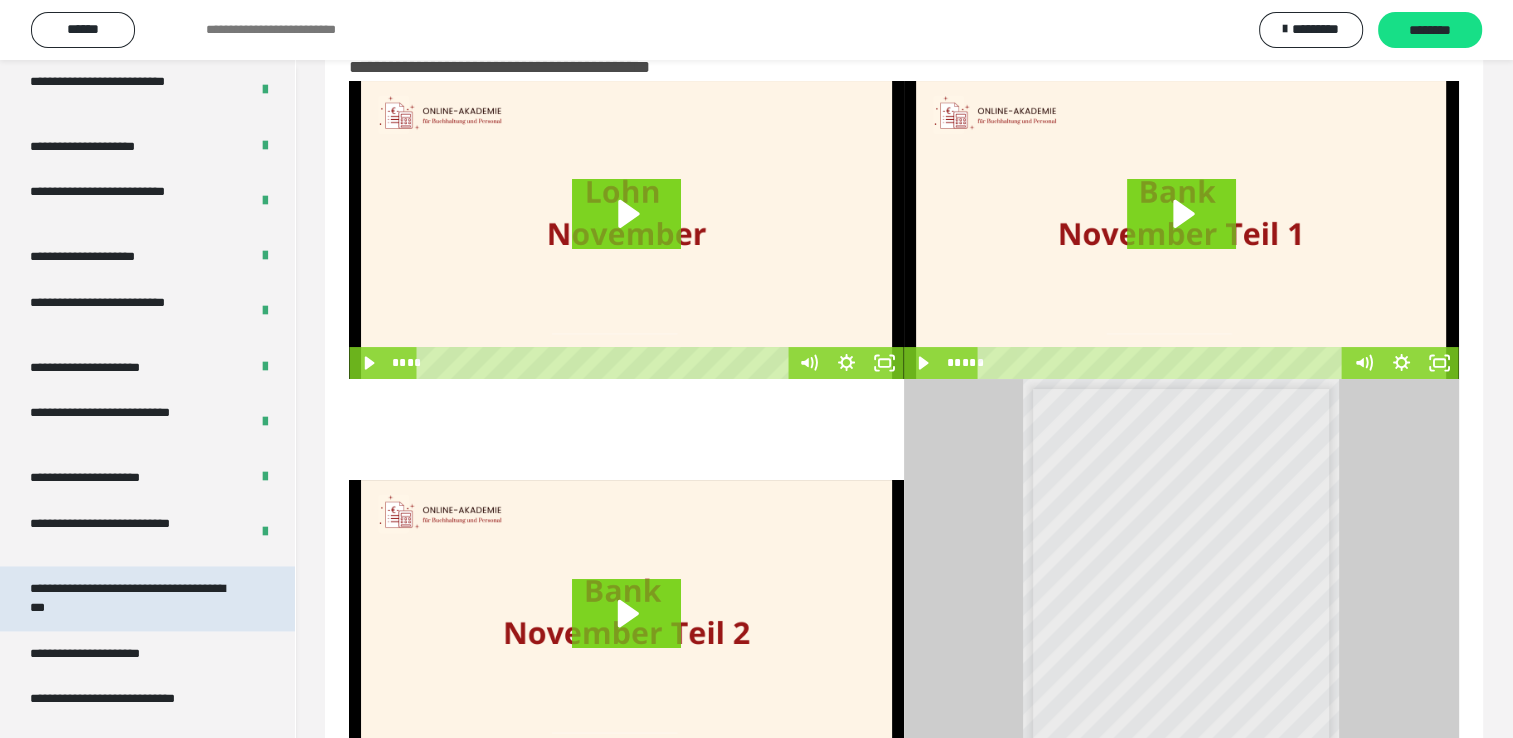 click on "**********" at bounding box center [132, 598] 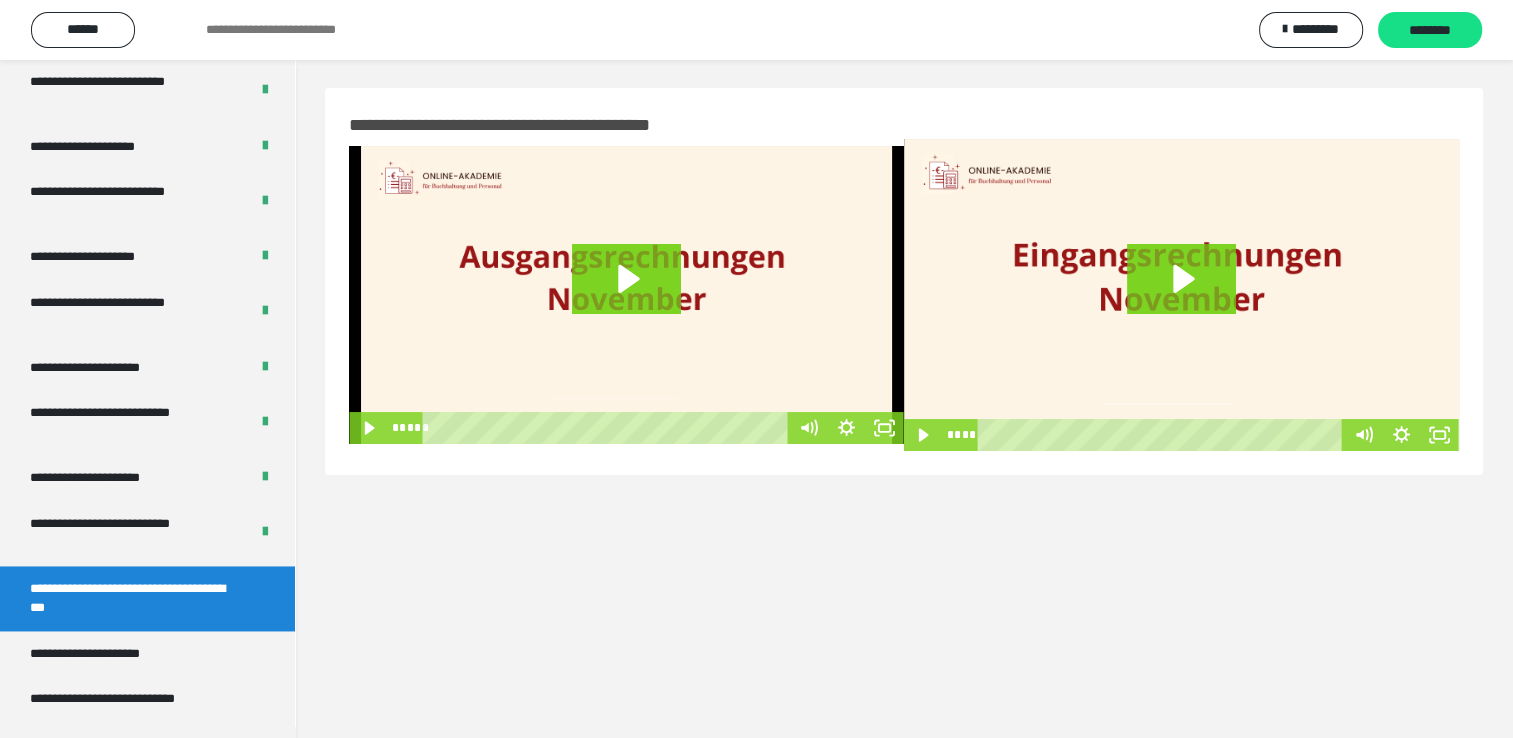 scroll, scrollTop: 0, scrollLeft: 0, axis: both 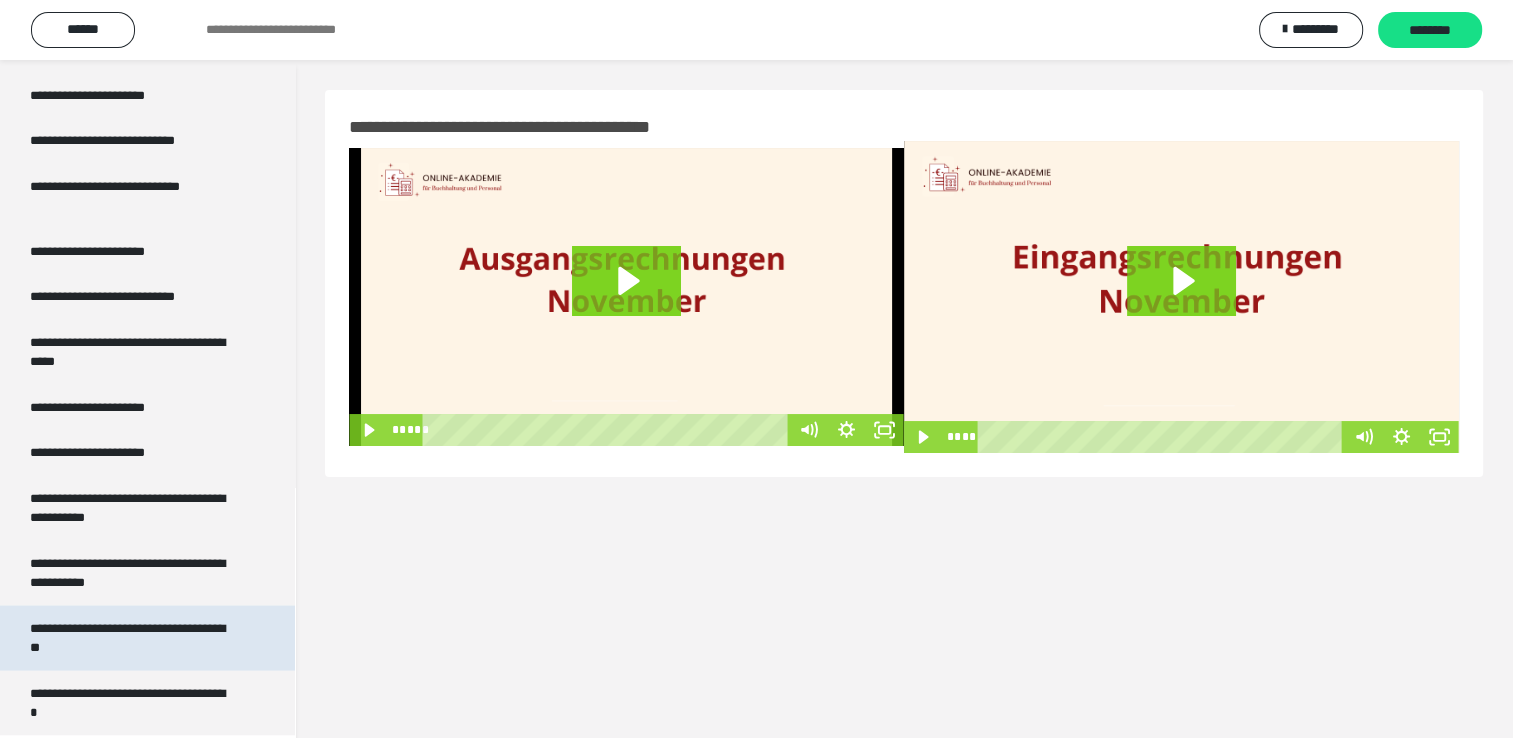 click on "**********" at bounding box center [132, 638] 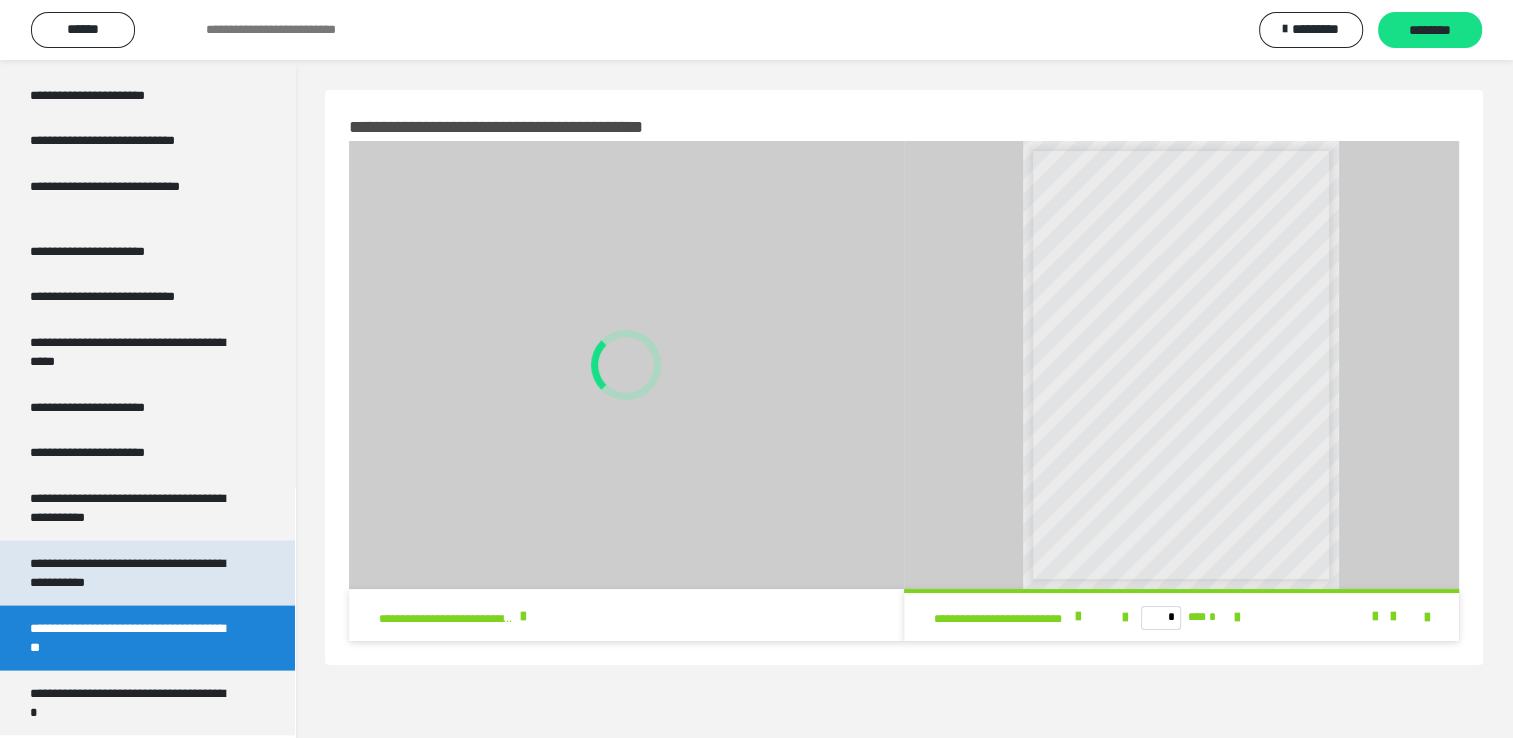 click on "**********" at bounding box center [132, 573] 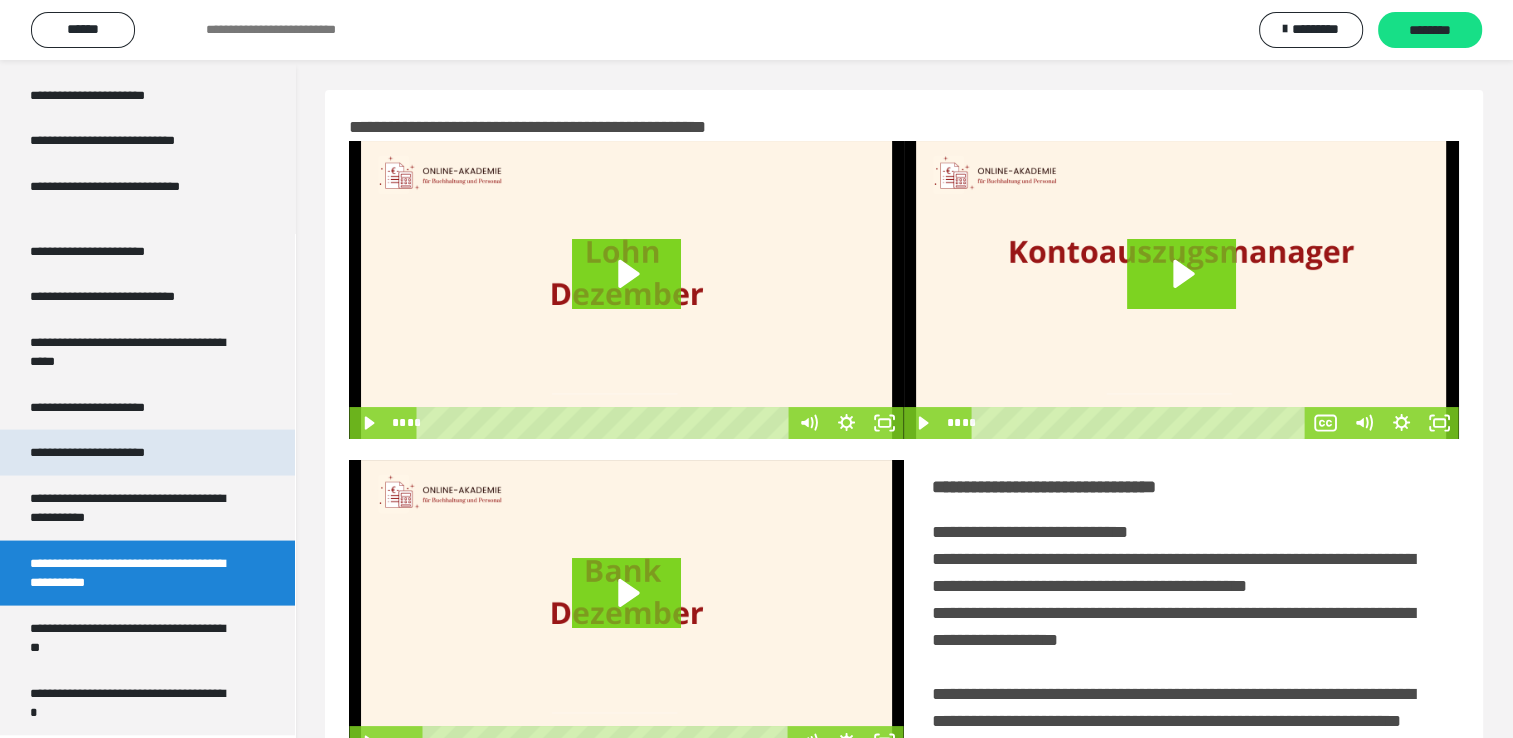 click on "**********" at bounding box center [111, 453] 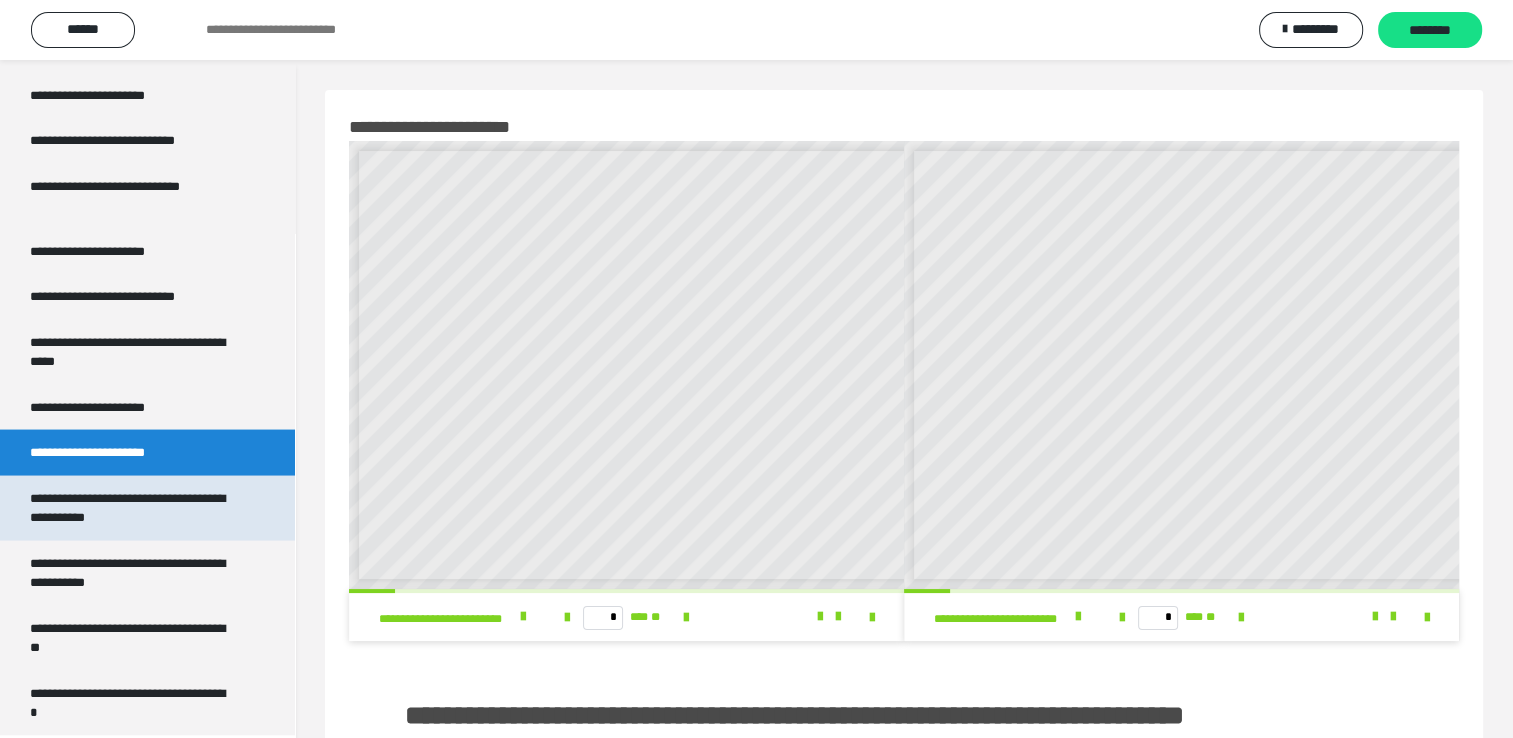 click on "**********" at bounding box center [132, 508] 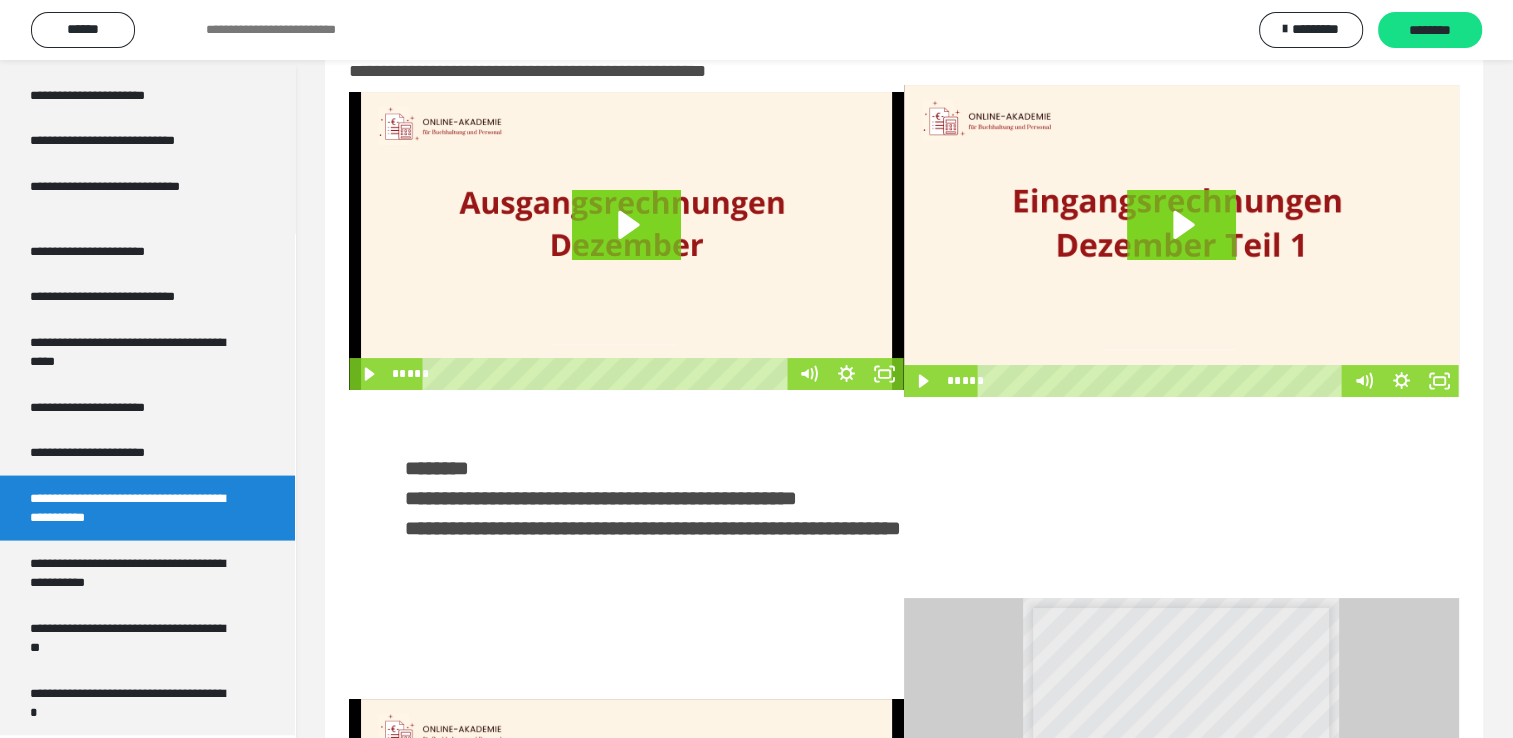 scroll, scrollTop: 0, scrollLeft: 0, axis: both 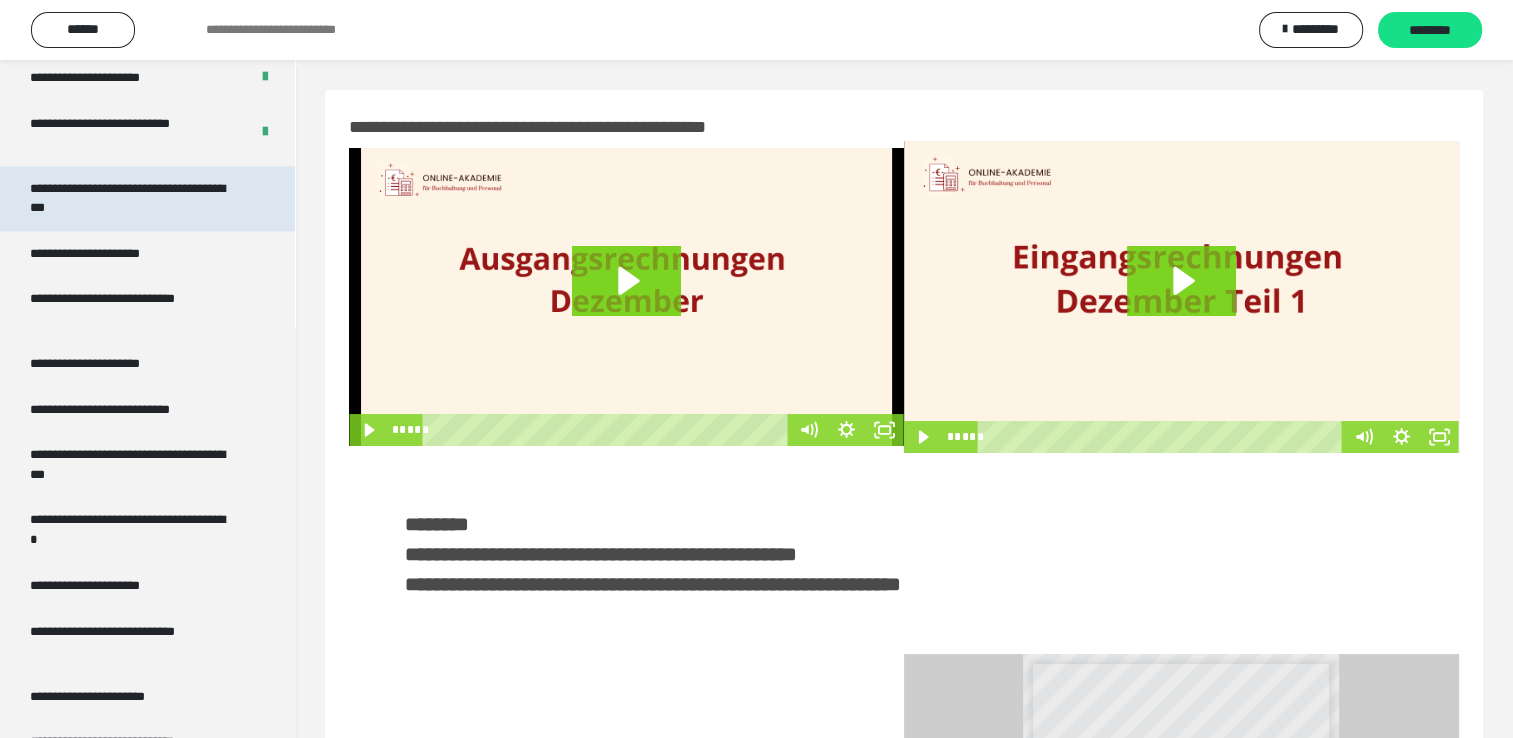 click on "**********" at bounding box center (132, 198) 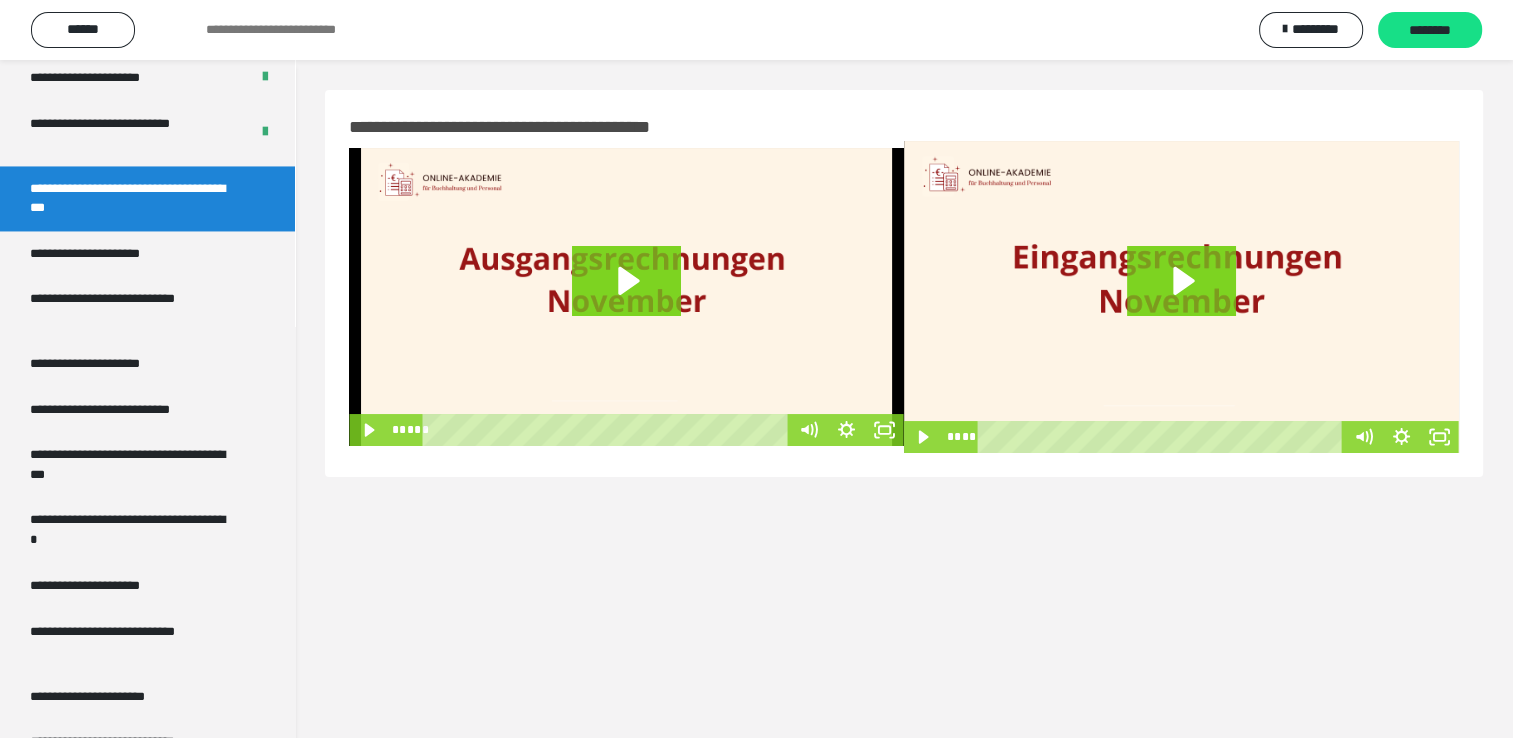 drag, startPoint x: 216, startPoint y: 190, endPoint x: 19, endPoint y: 129, distance: 206.22803 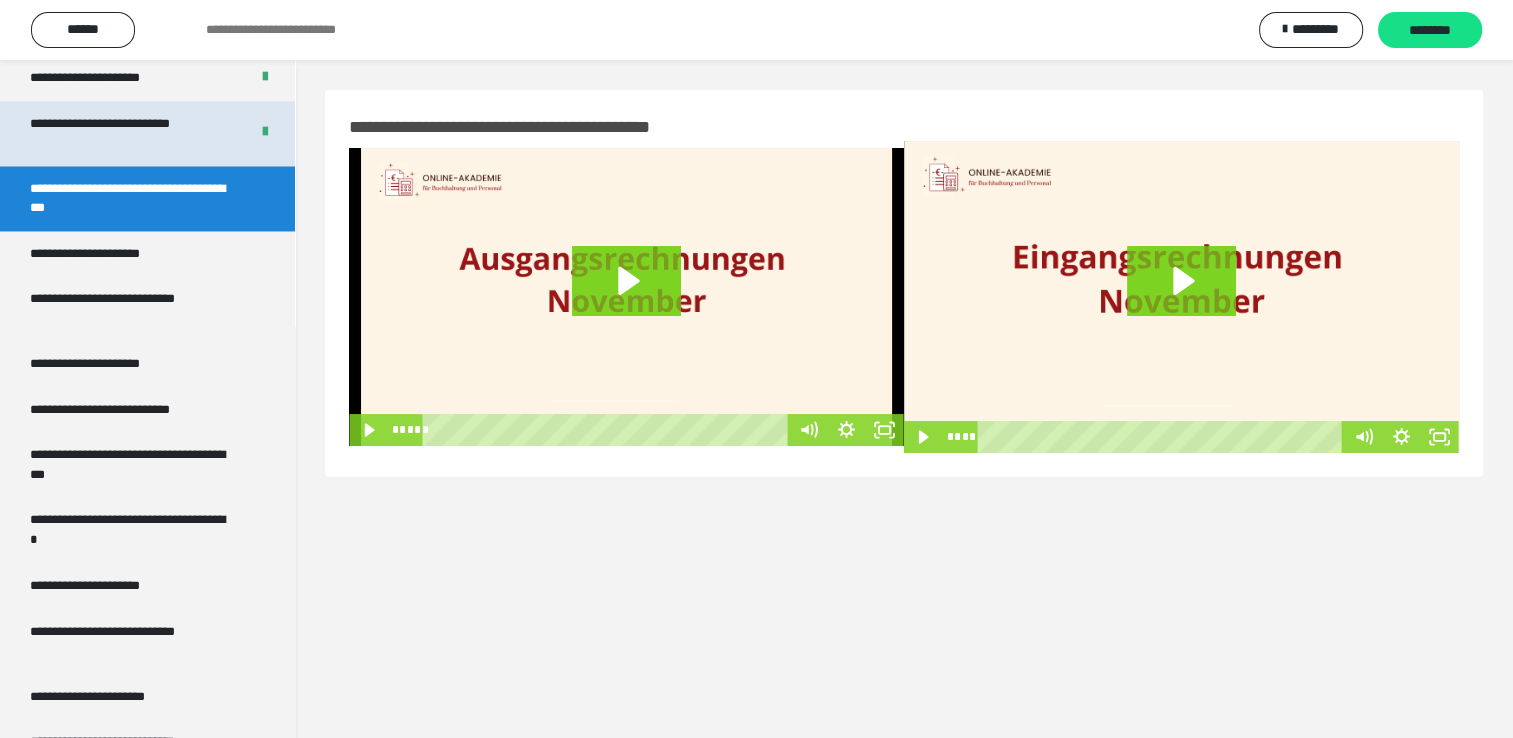 click on "**********" at bounding box center (132, 198) 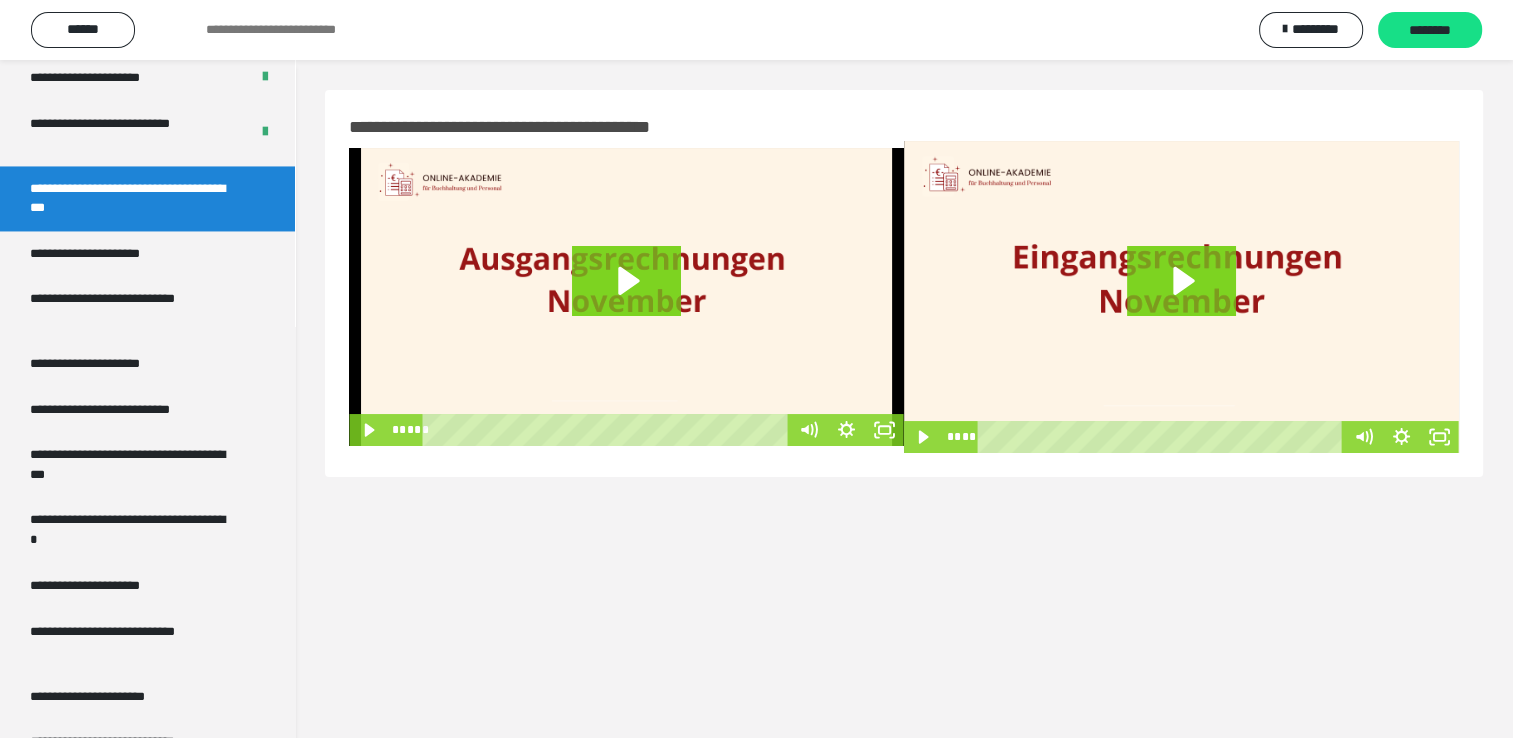 scroll, scrollTop: 60, scrollLeft: 0, axis: vertical 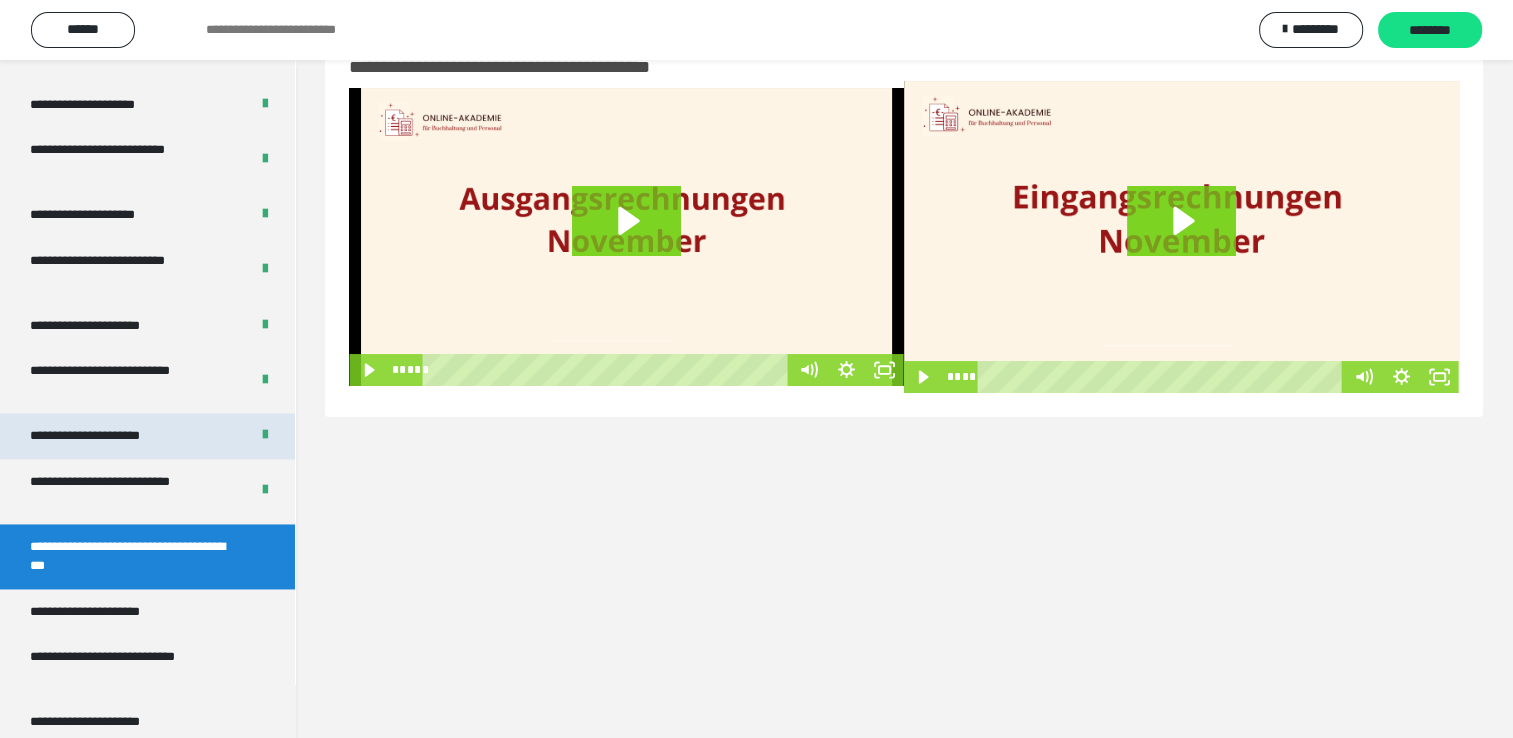 click on "**********" at bounding box center [107, 436] 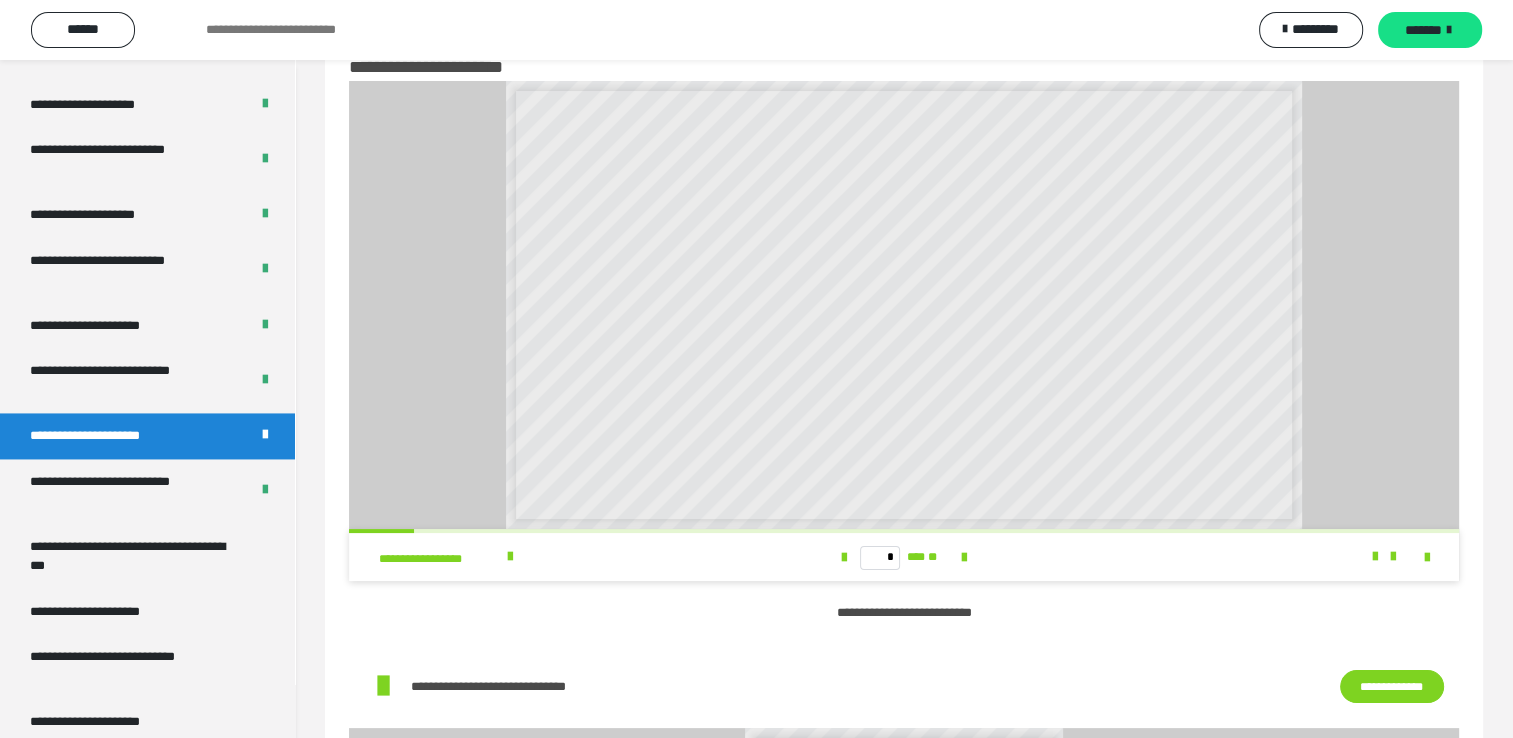 click on "**********" at bounding box center (904, 401) 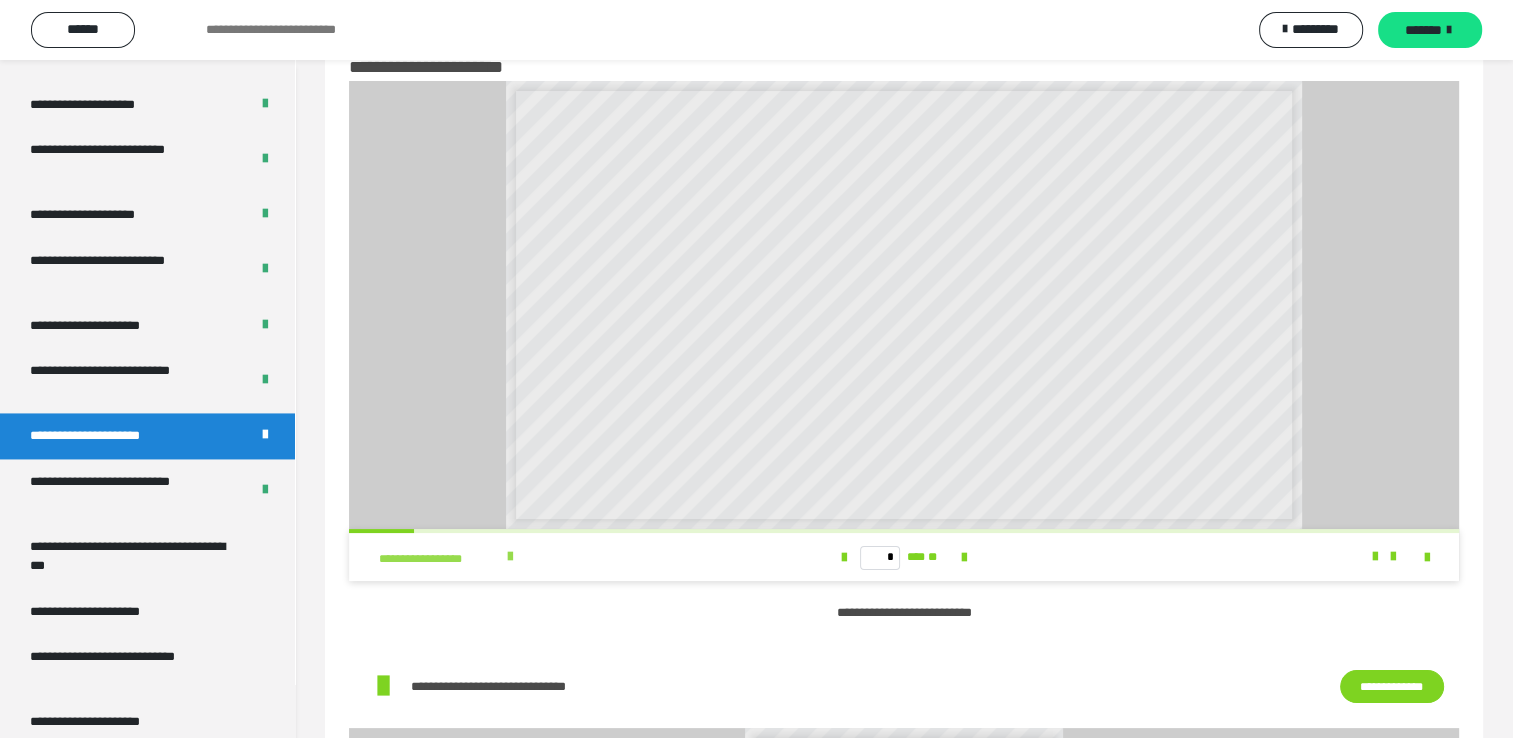 click on "**********" at bounding box center [440, 559] 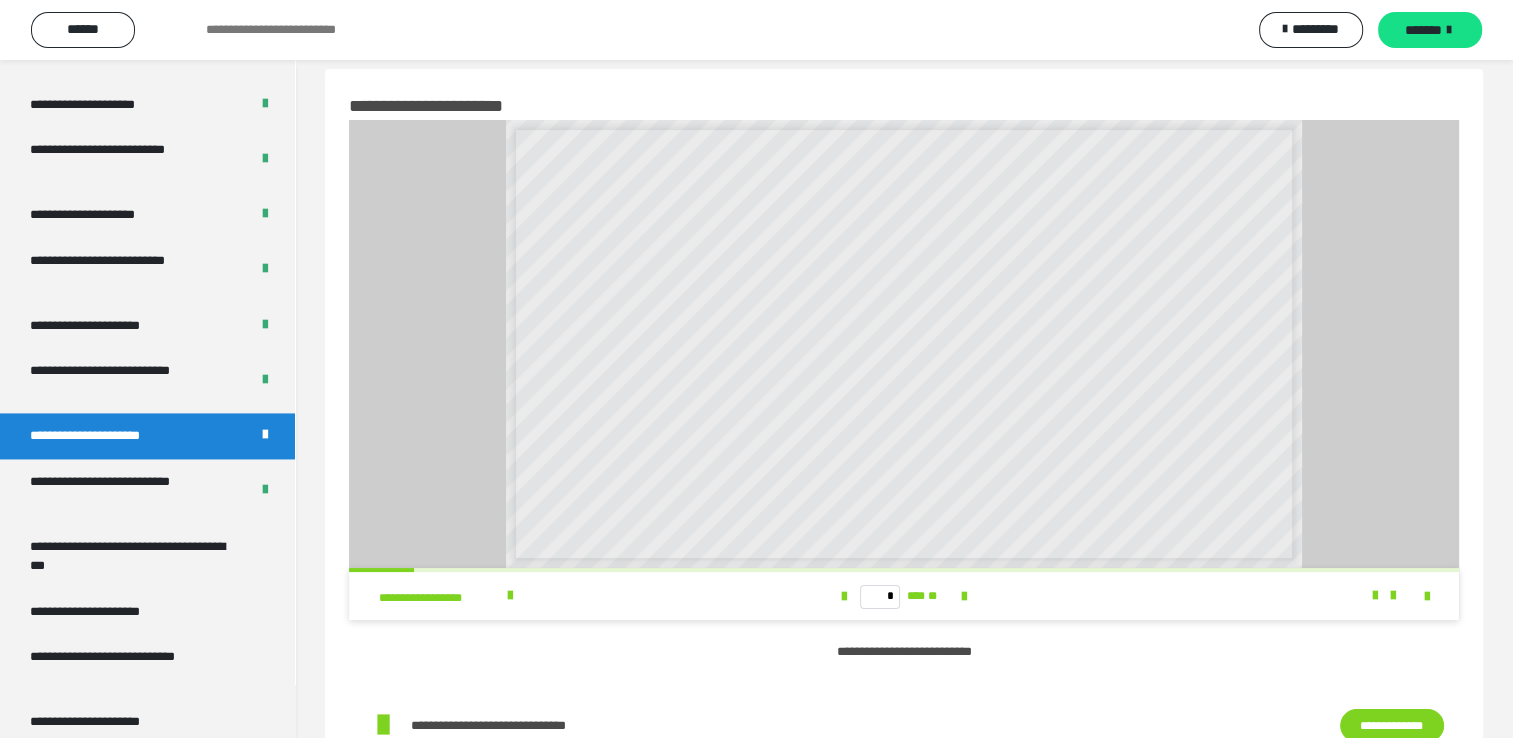scroll, scrollTop: 0, scrollLeft: 0, axis: both 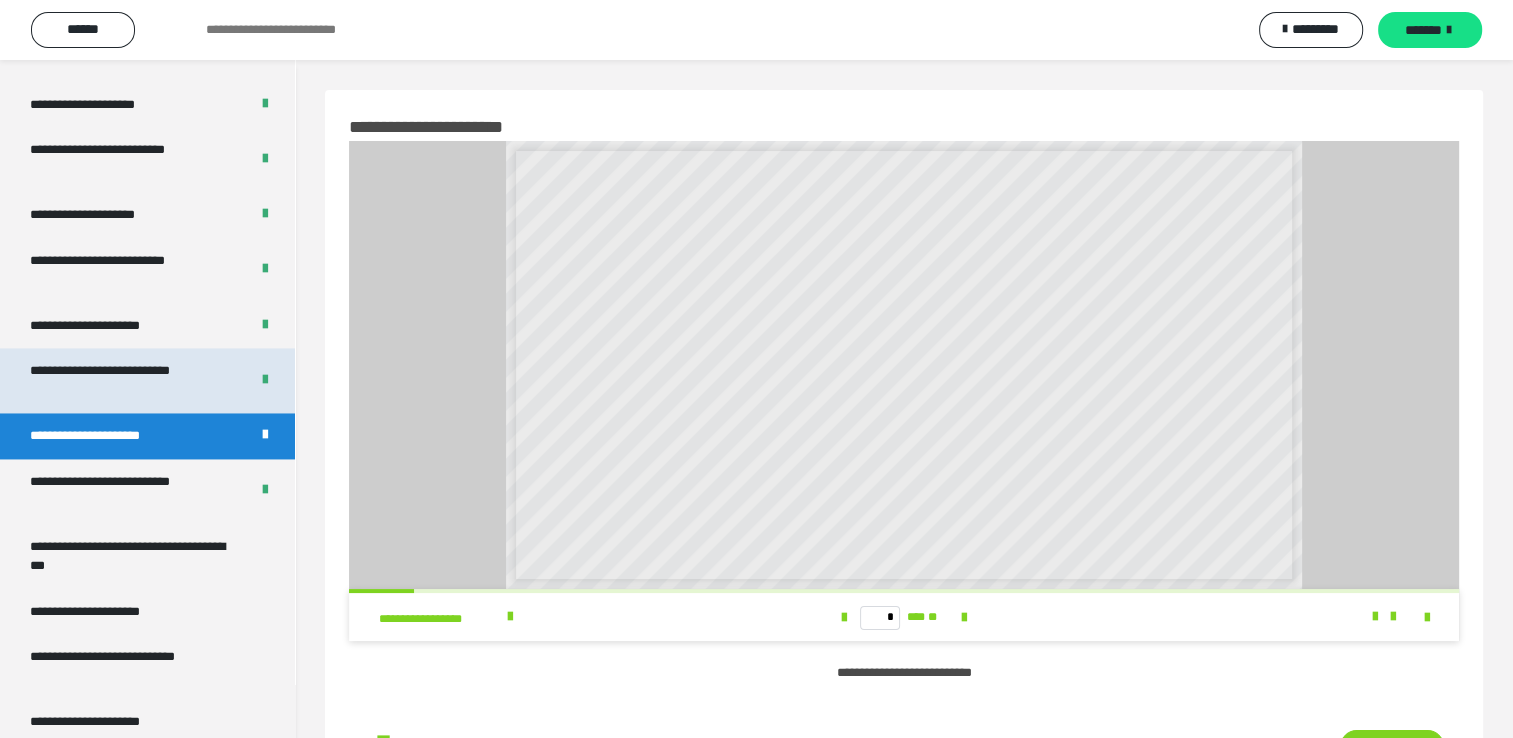 click on "**********" at bounding box center (124, 380) 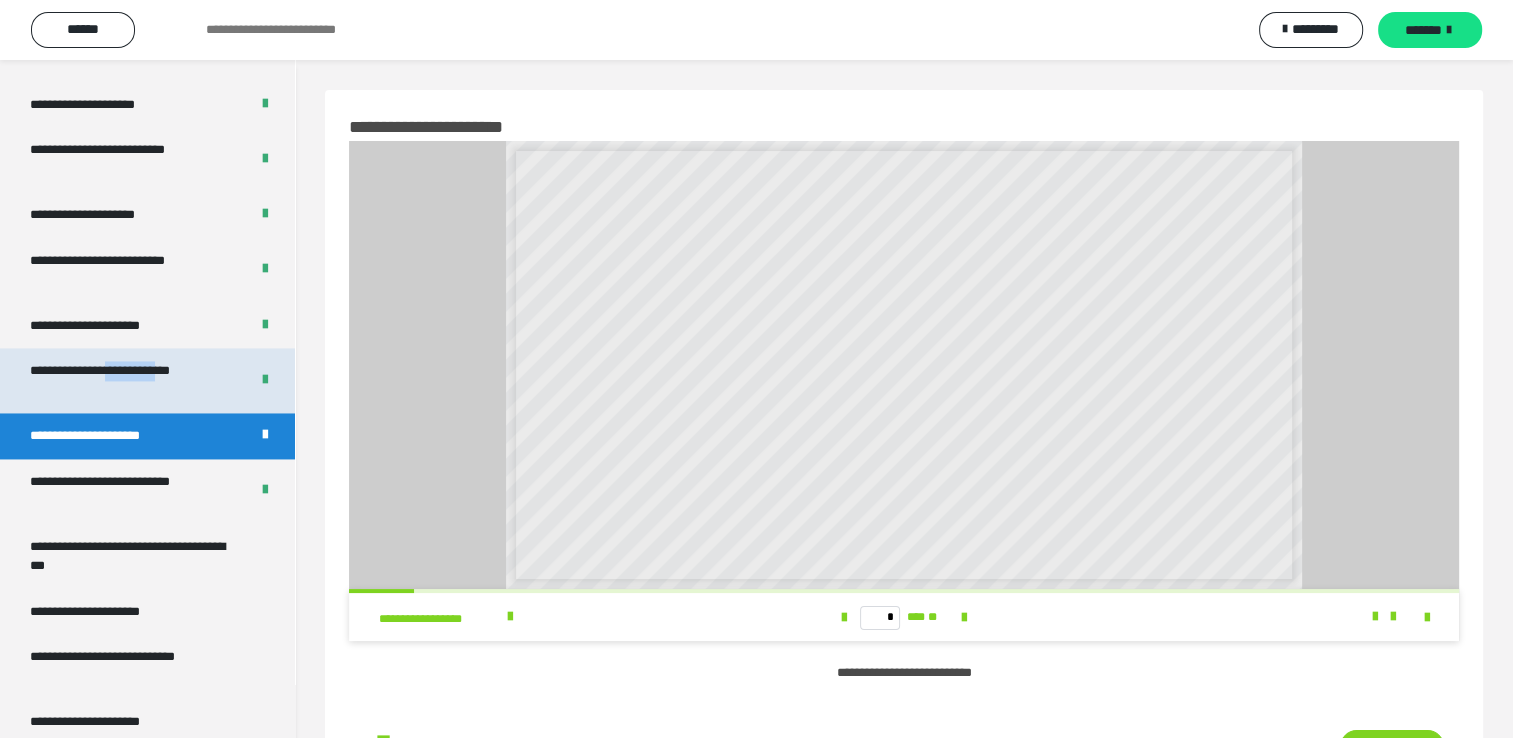click on "**********" at bounding box center (124, 380) 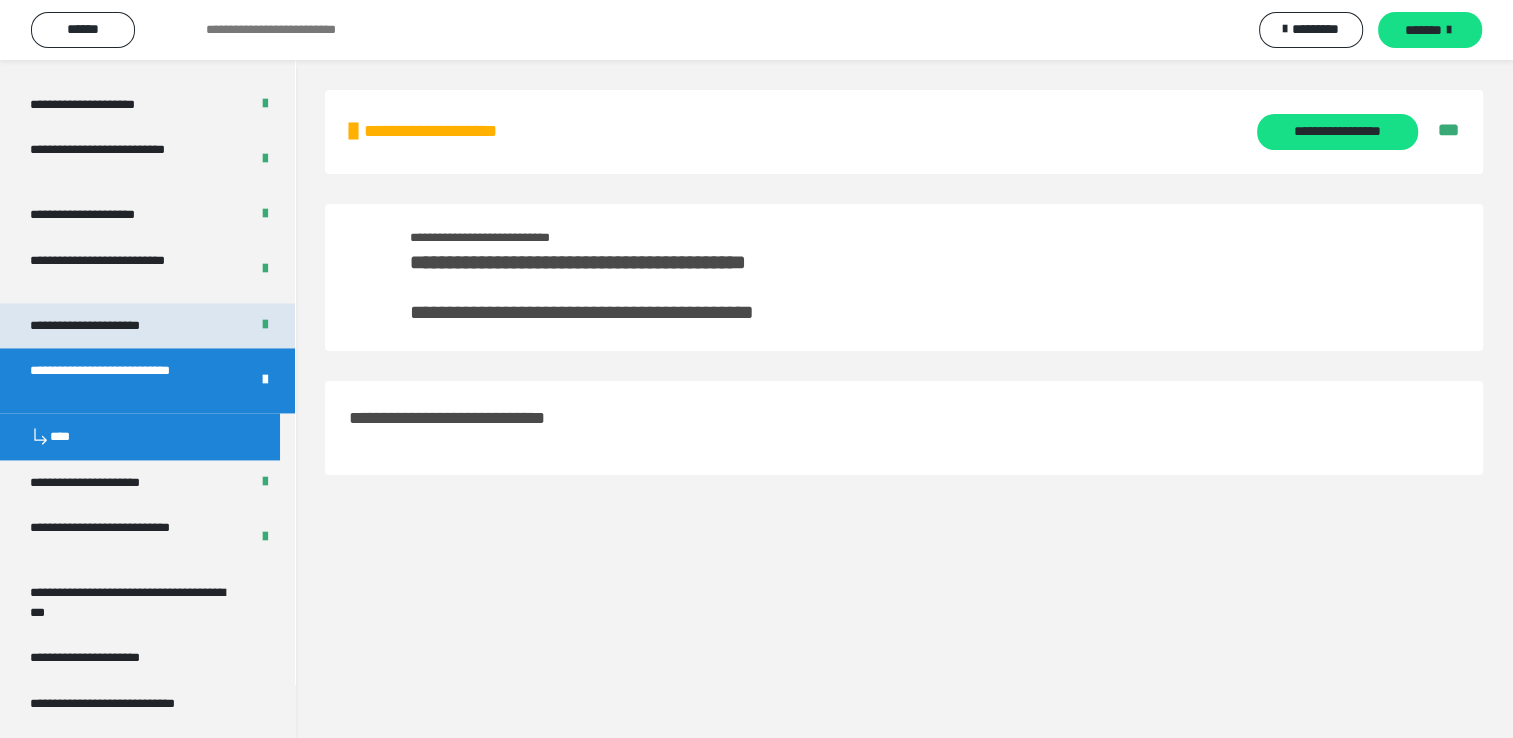 drag, startPoint x: 140, startPoint y: 370, endPoint x: 119, endPoint y: 326, distance: 48.754486 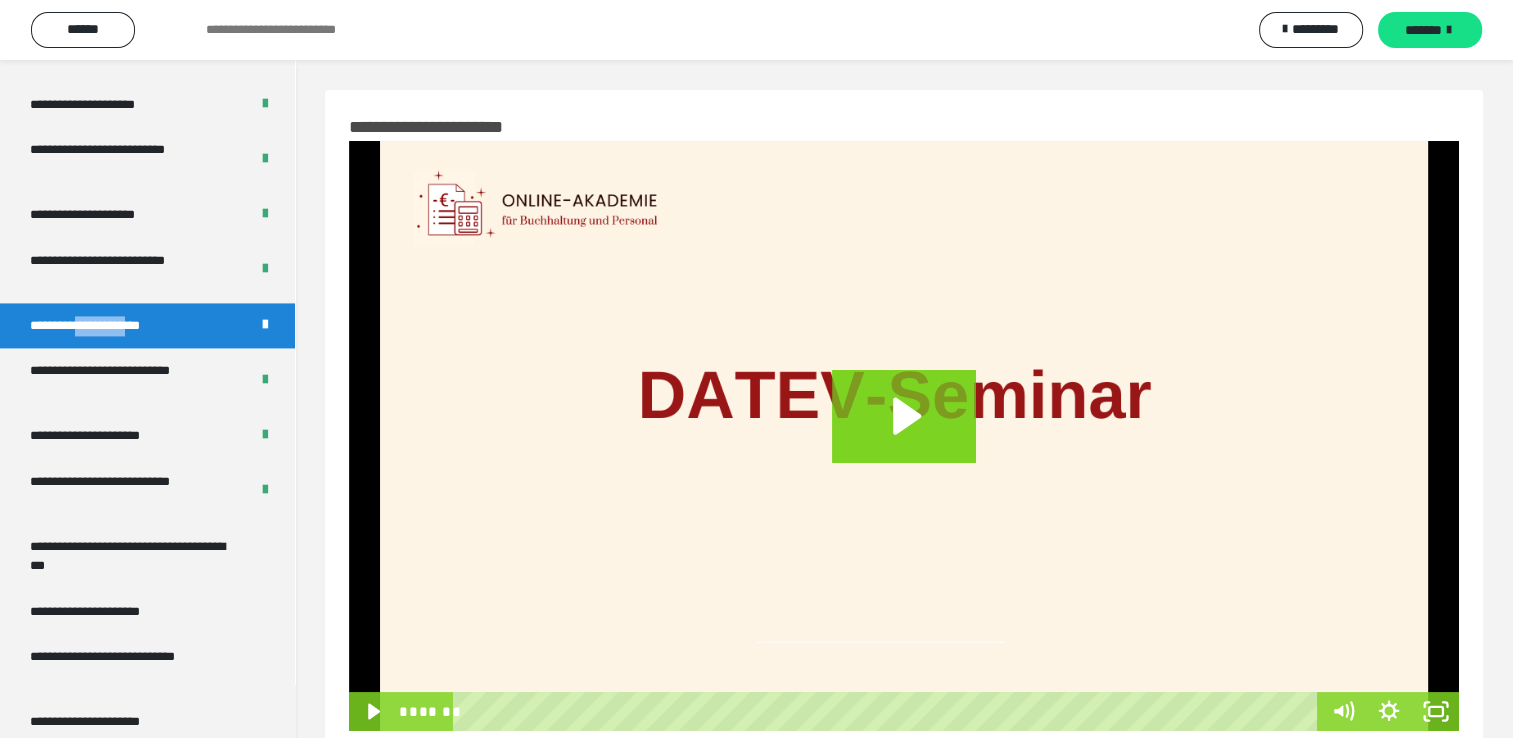 click on "**********" at bounding box center [109, 326] 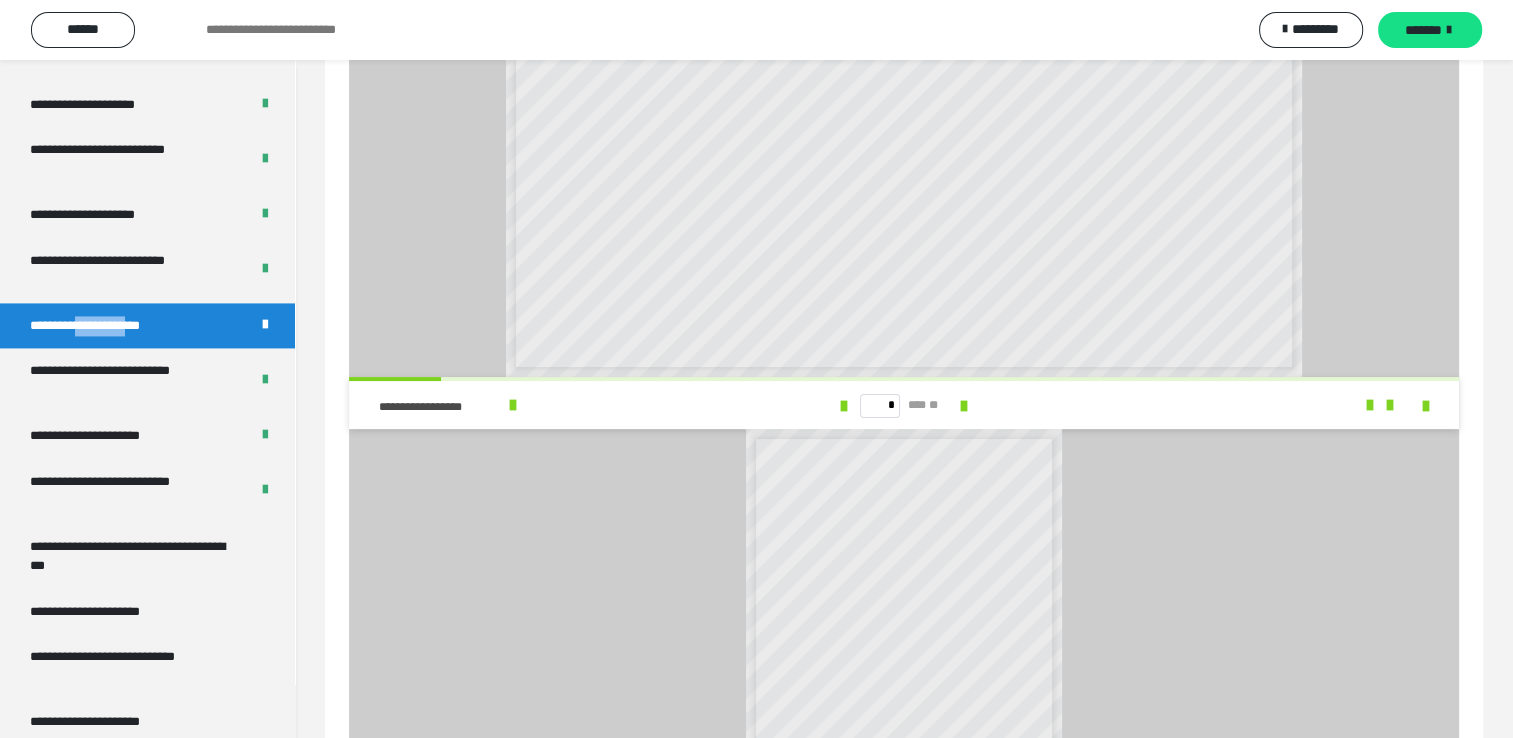 scroll, scrollTop: 200, scrollLeft: 0, axis: vertical 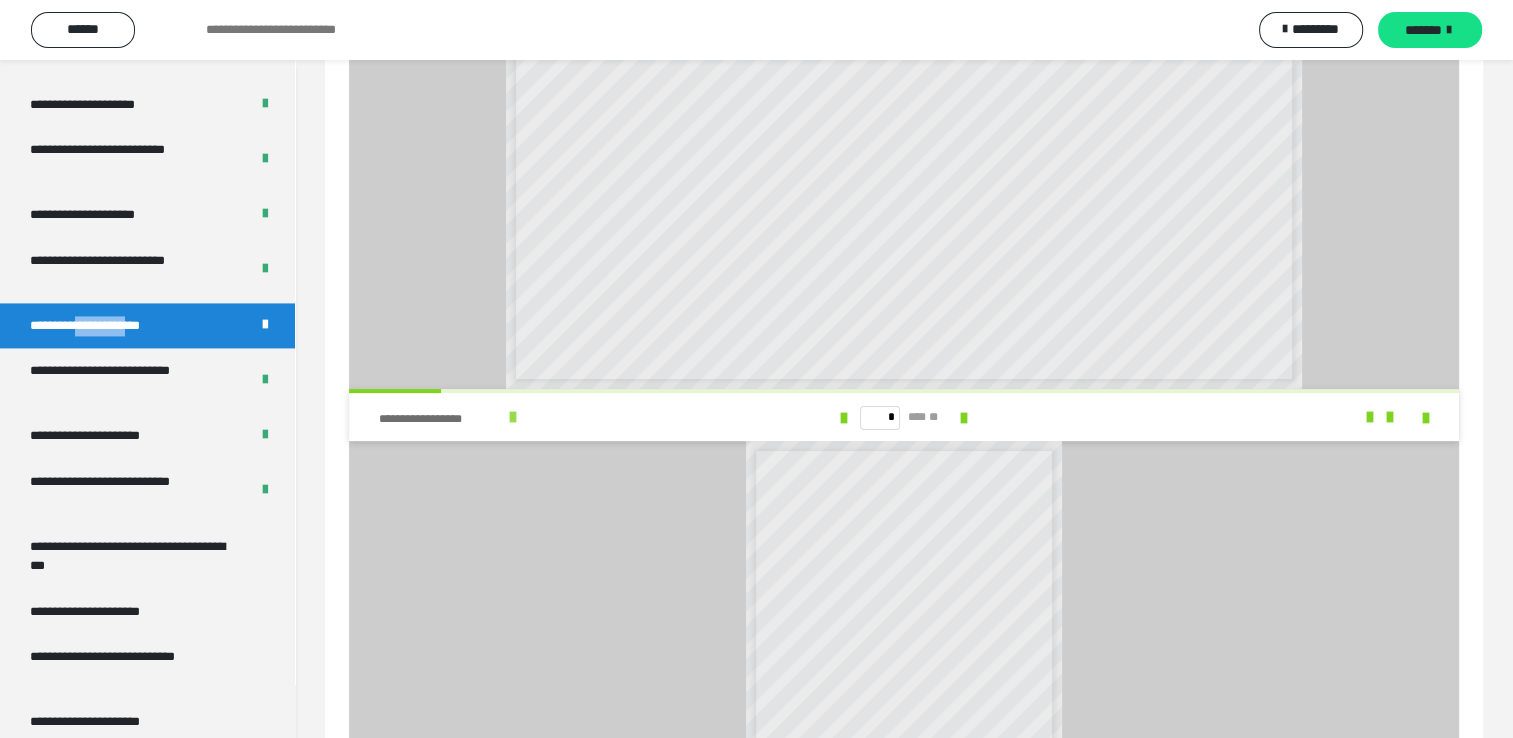 click on "**********" at bounding box center (441, 419) 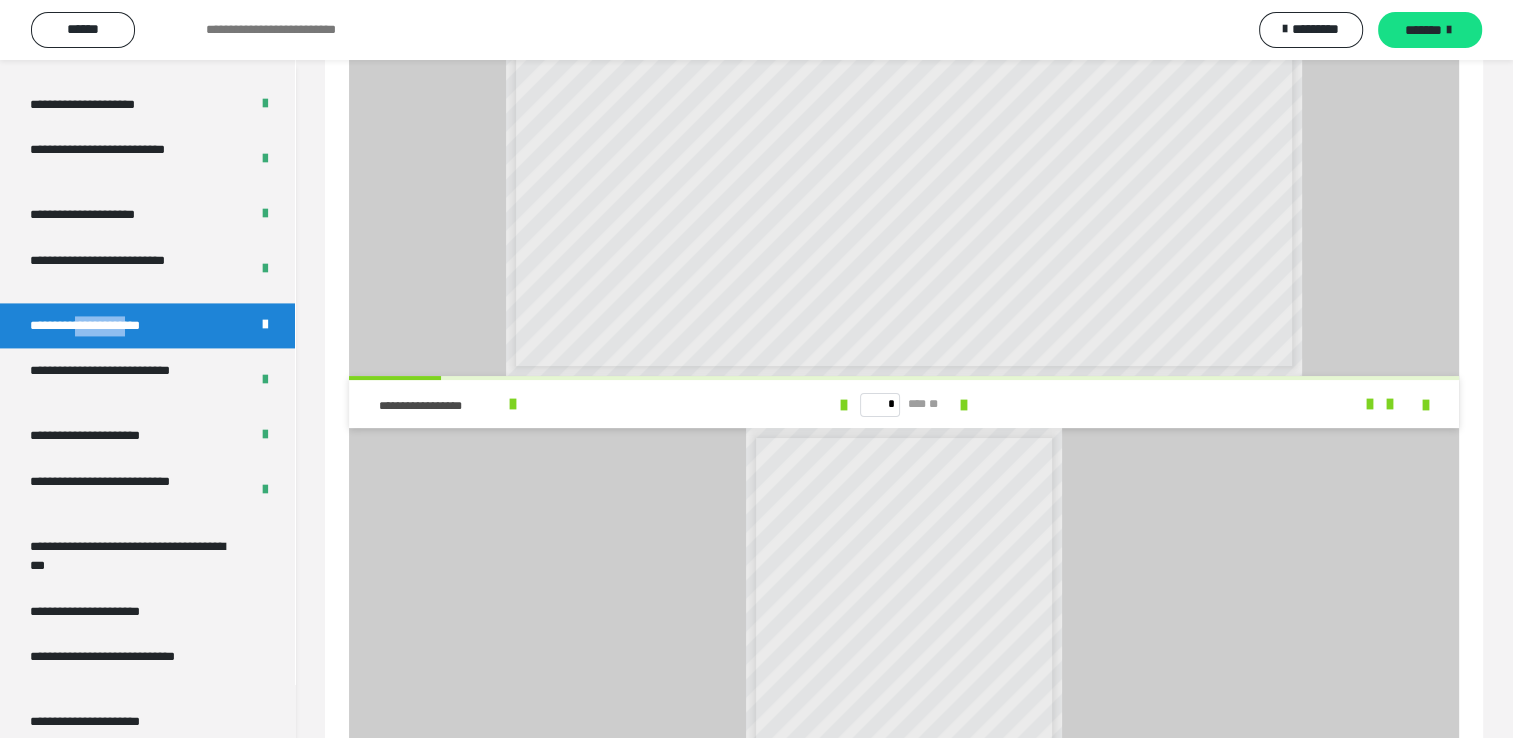 scroll, scrollTop: 0, scrollLeft: 0, axis: both 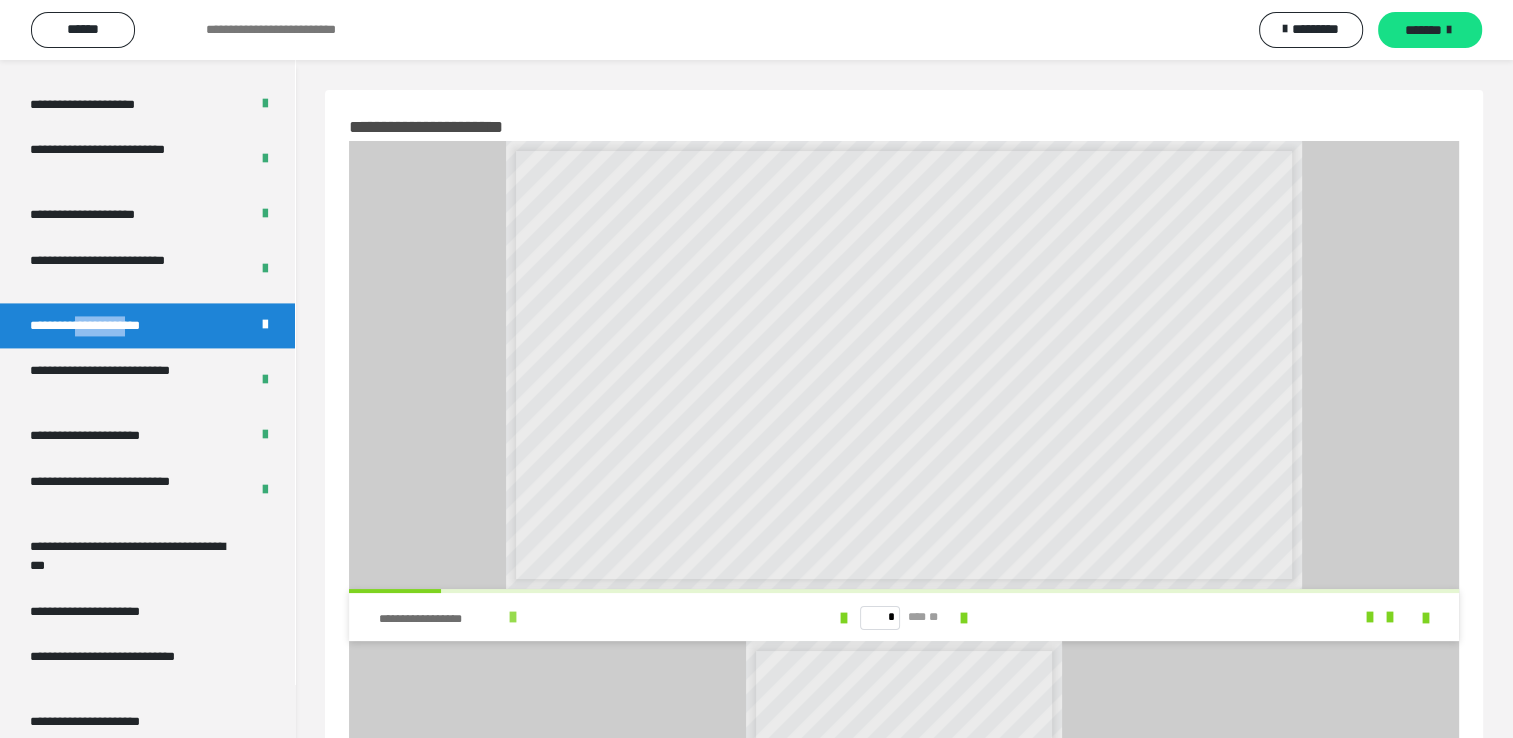 click on "**********" at bounding box center [441, 619] 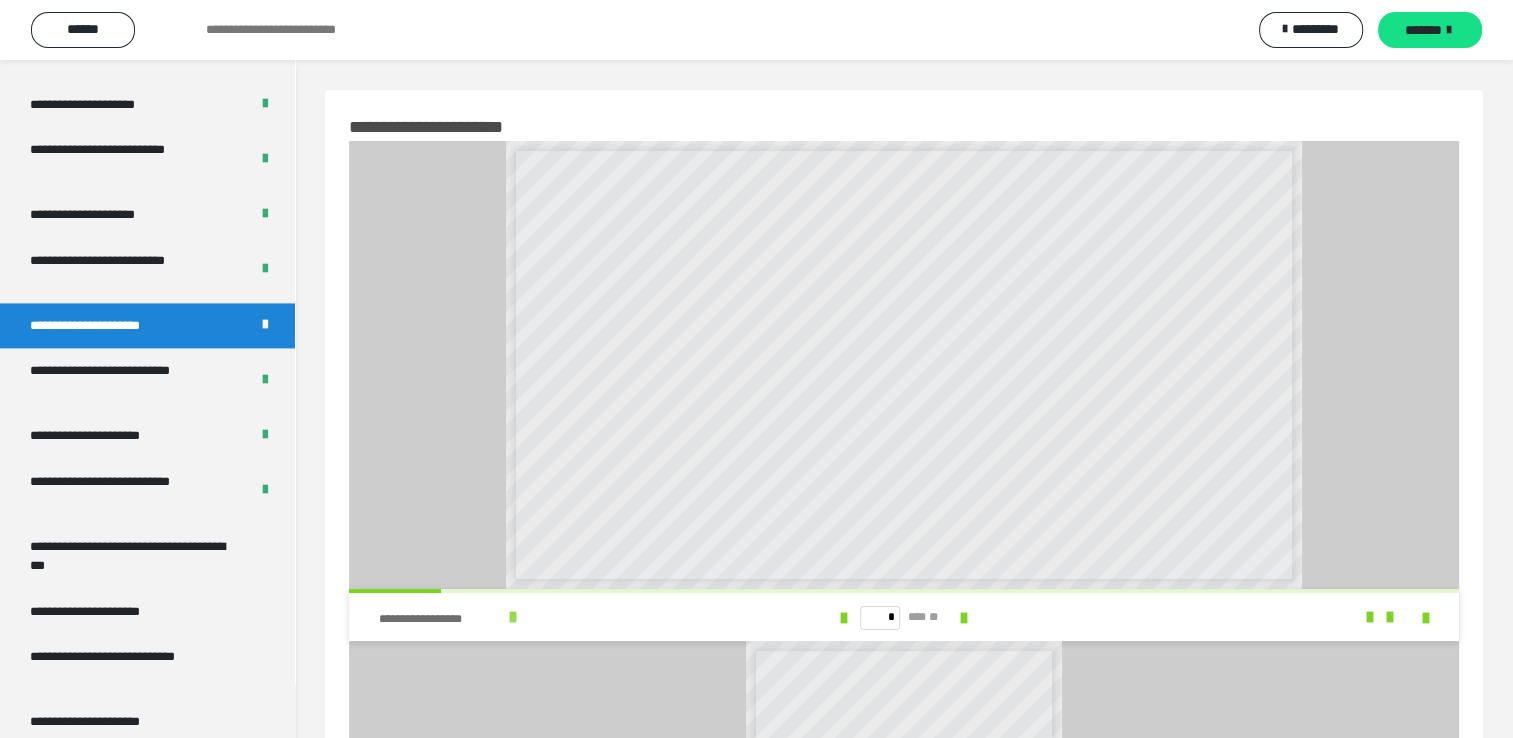 click at bounding box center [513, 617] 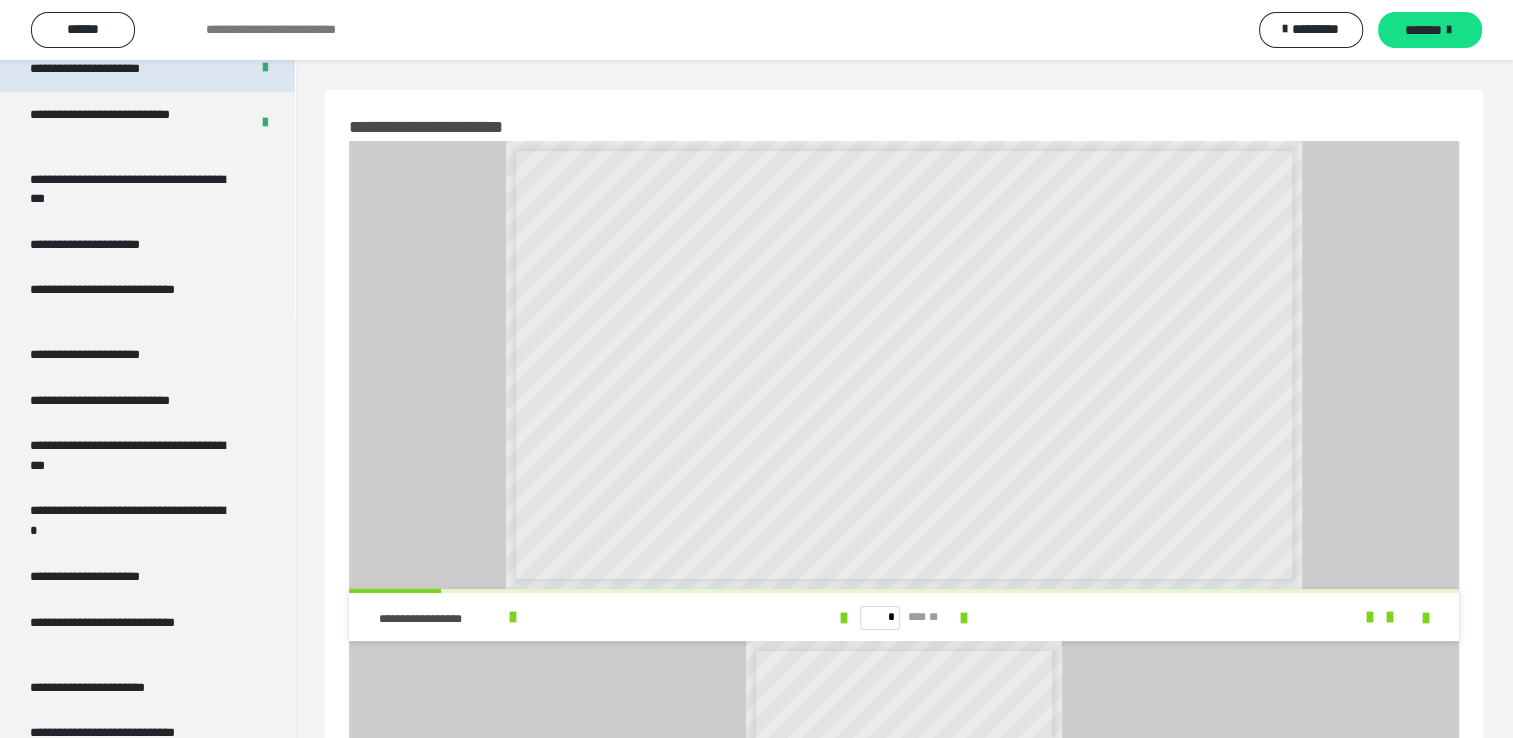 scroll, scrollTop: 3332, scrollLeft: 0, axis: vertical 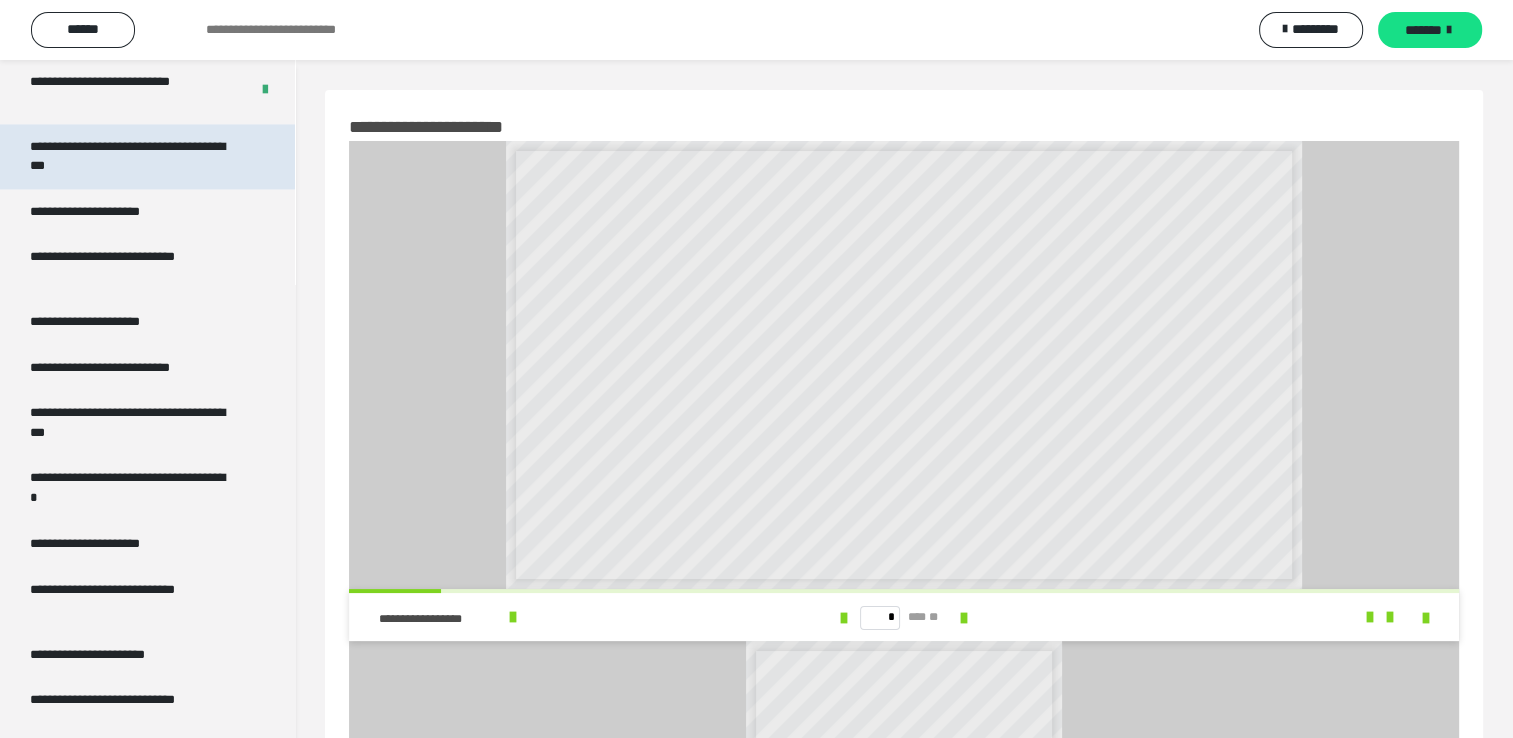 click on "**********" at bounding box center (132, 156) 